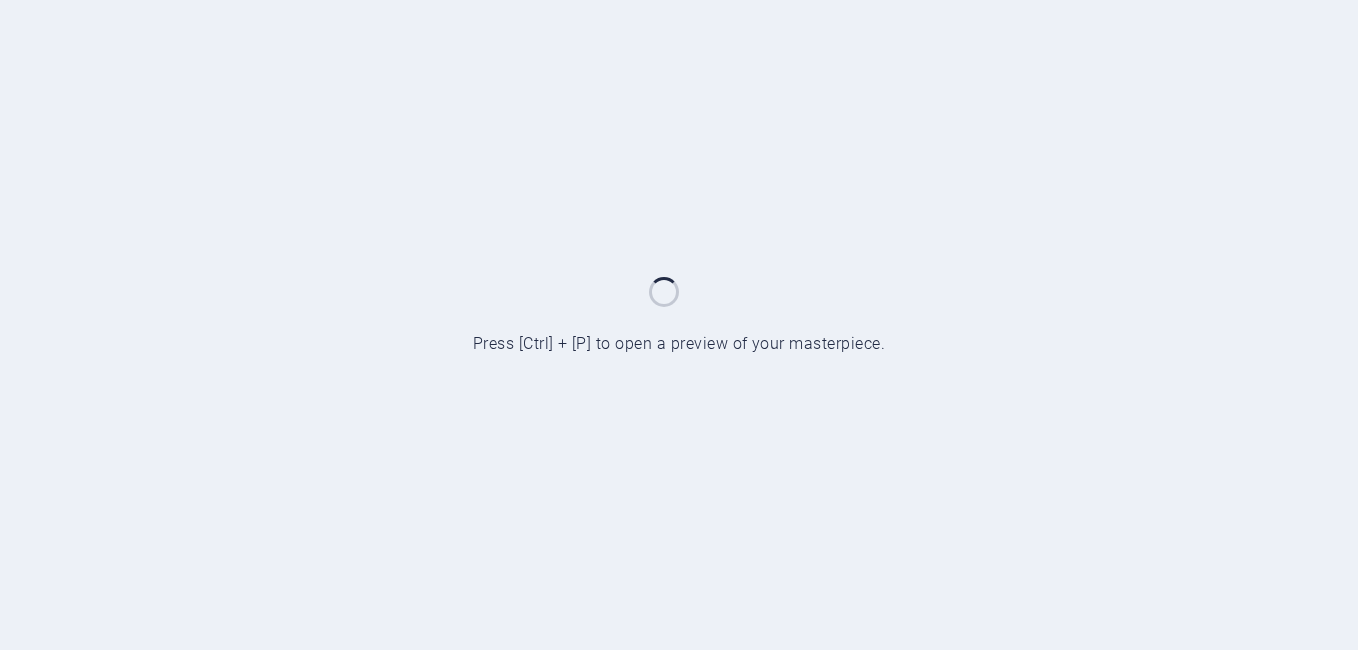scroll, scrollTop: 0, scrollLeft: 0, axis: both 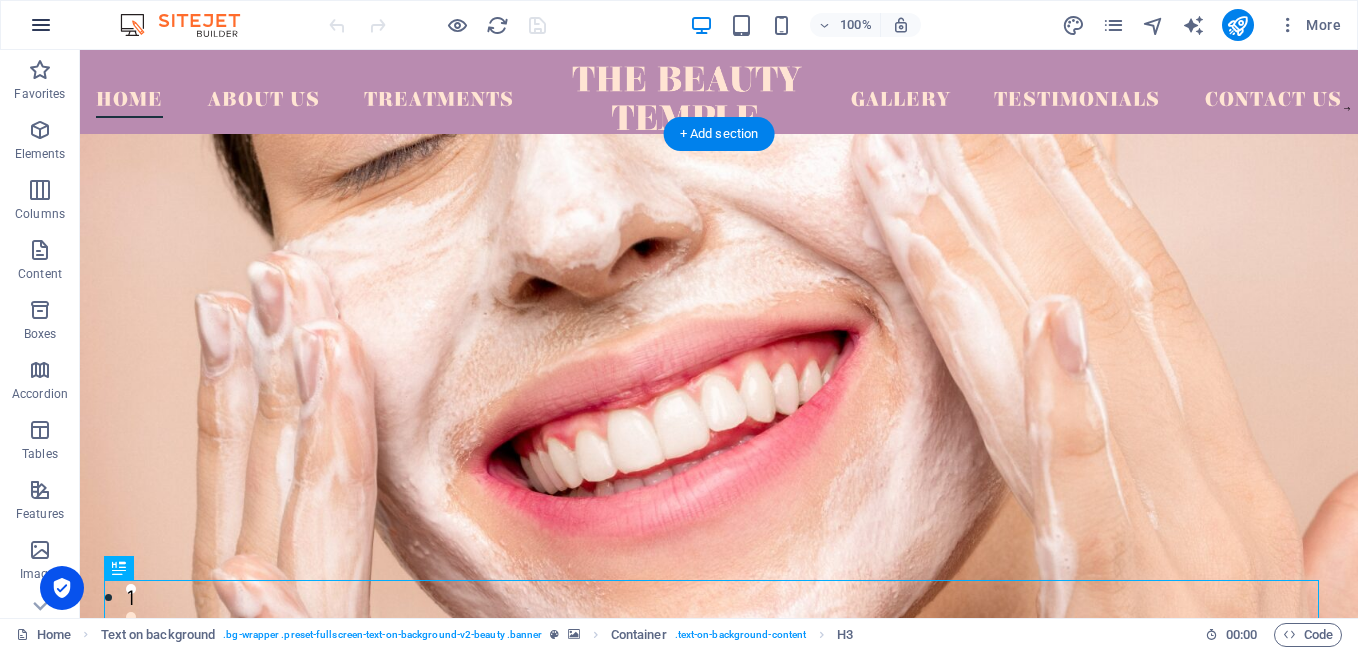 click at bounding box center (41, 25) 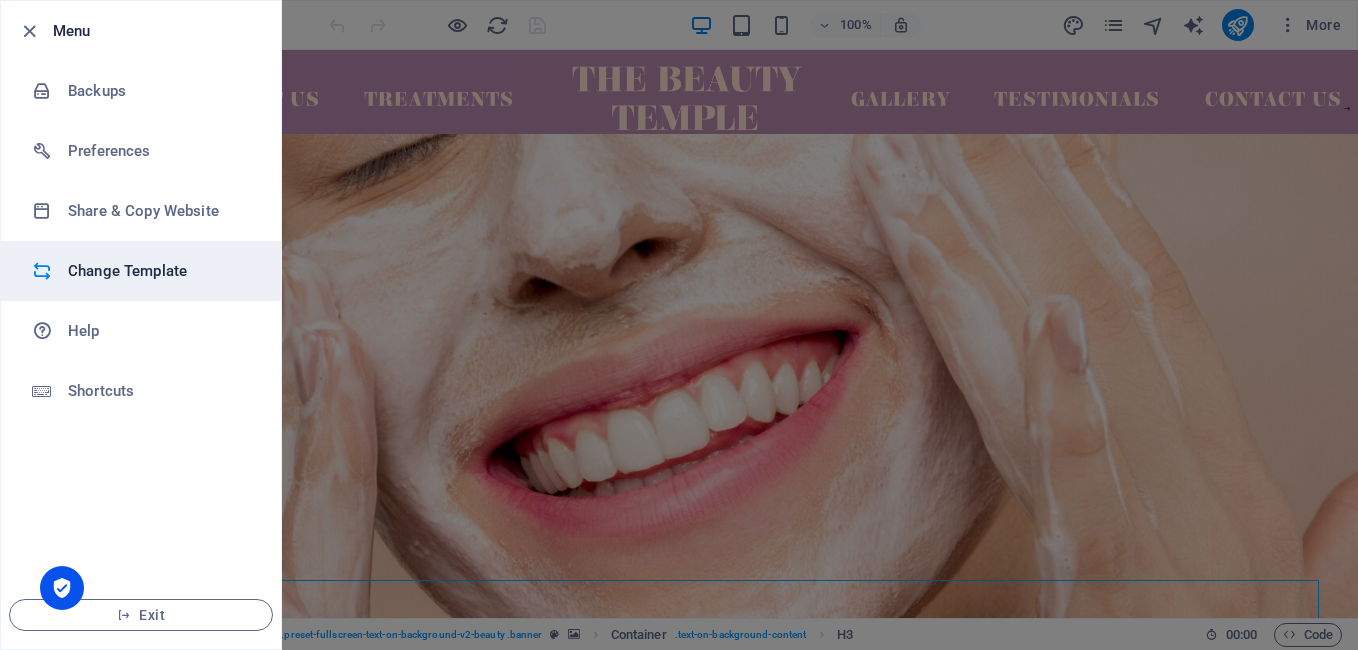 click on "Change Template" at bounding box center [160, 271] 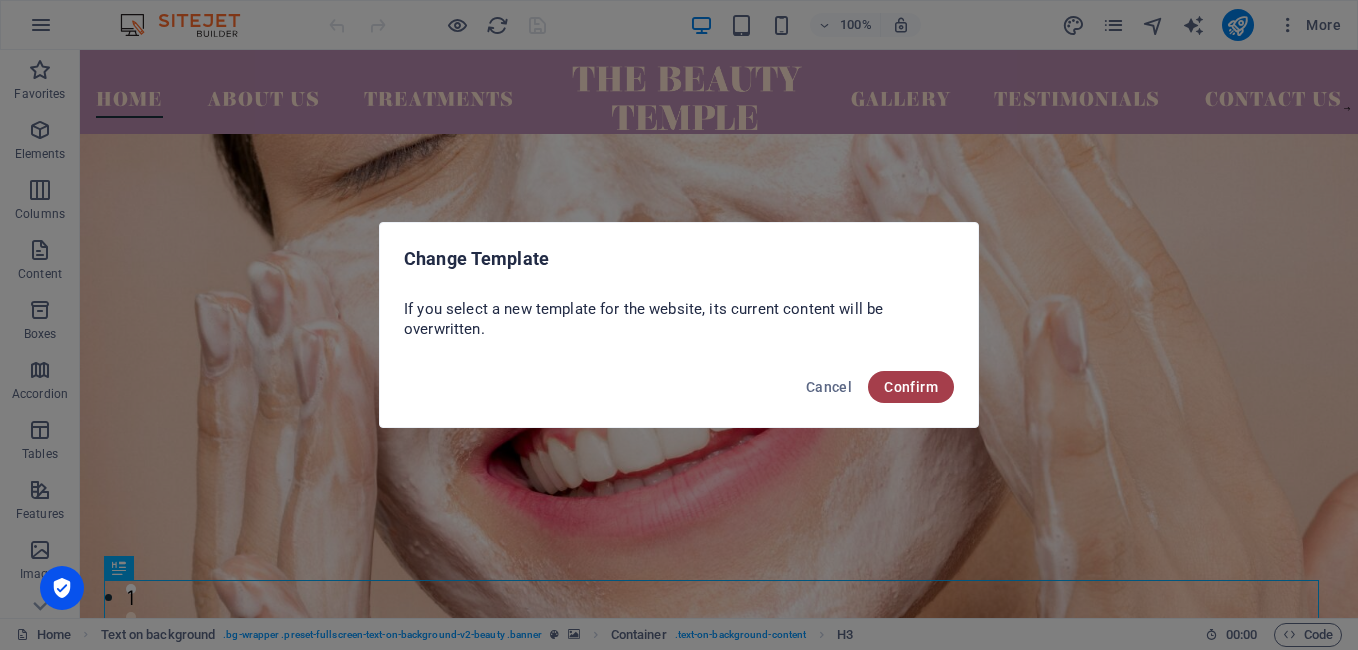 click on "Confirm" at bounding box center [911, 387] 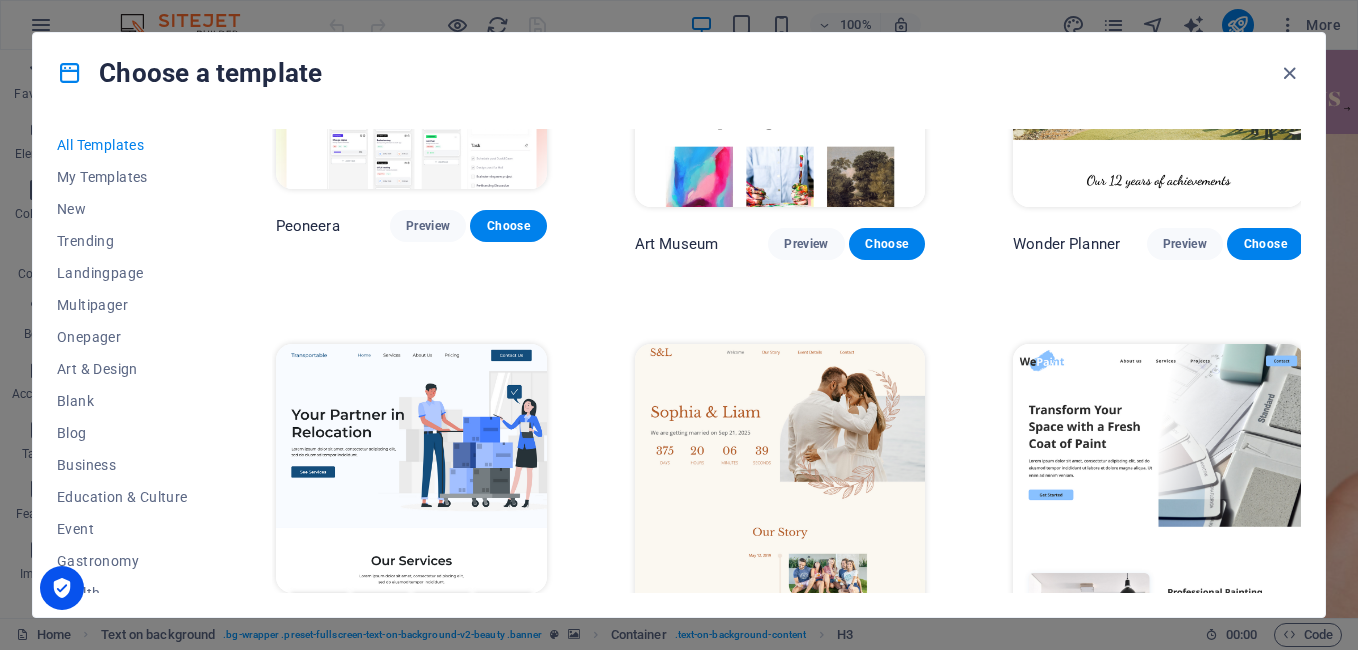 scroll, scrollTop: 0, scrollLeft: 0, axis: both 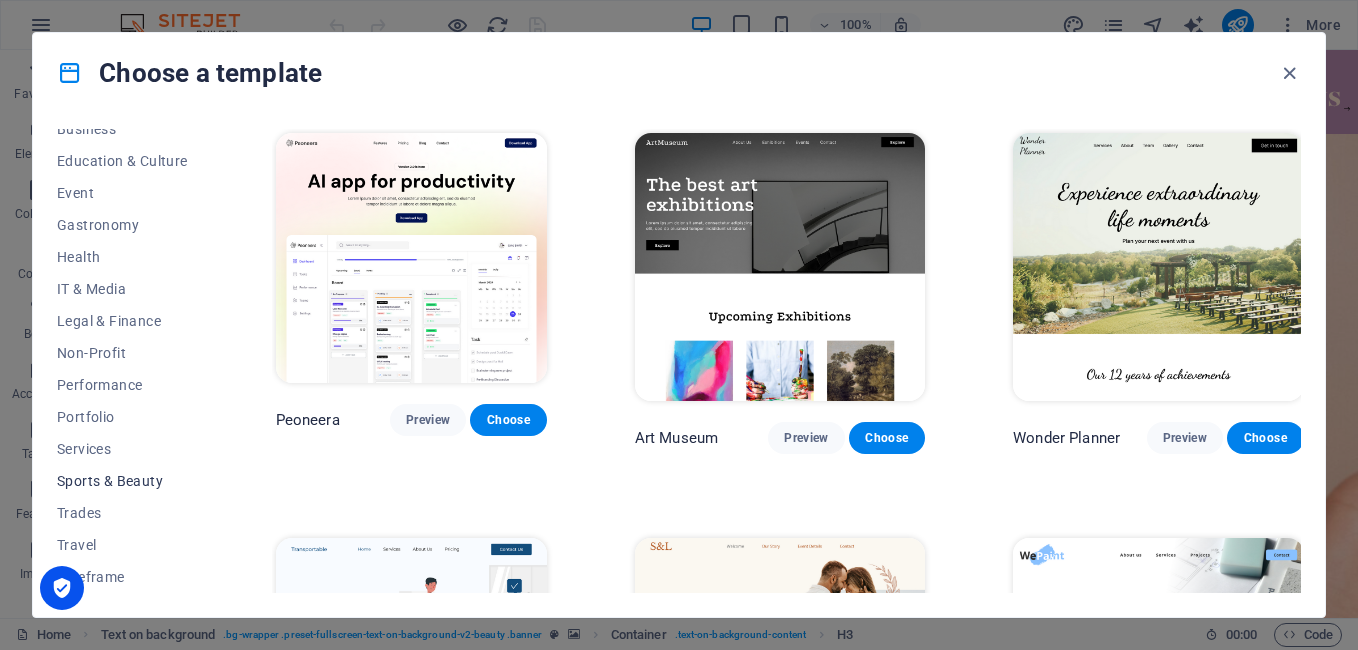 click on "Sports & Beauty" at bounding box center (122, 481) 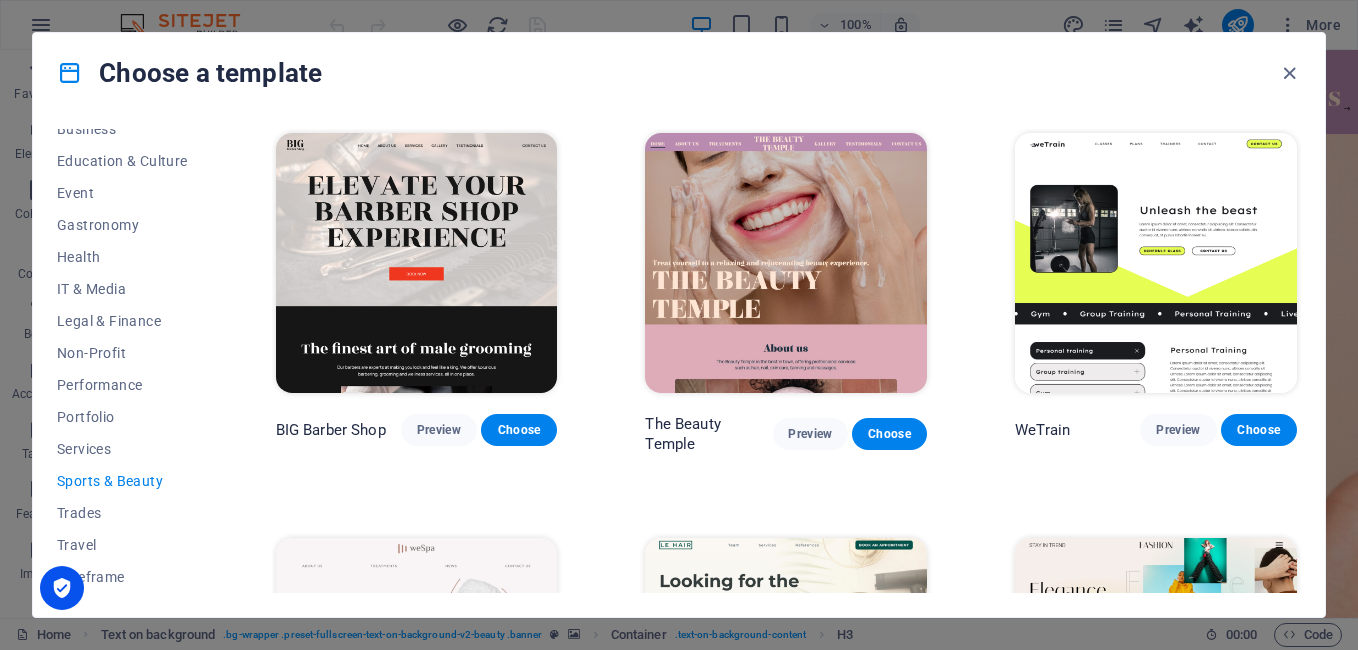 click on "WeTrain Preview Choose" at bounding box center (1156, 291) 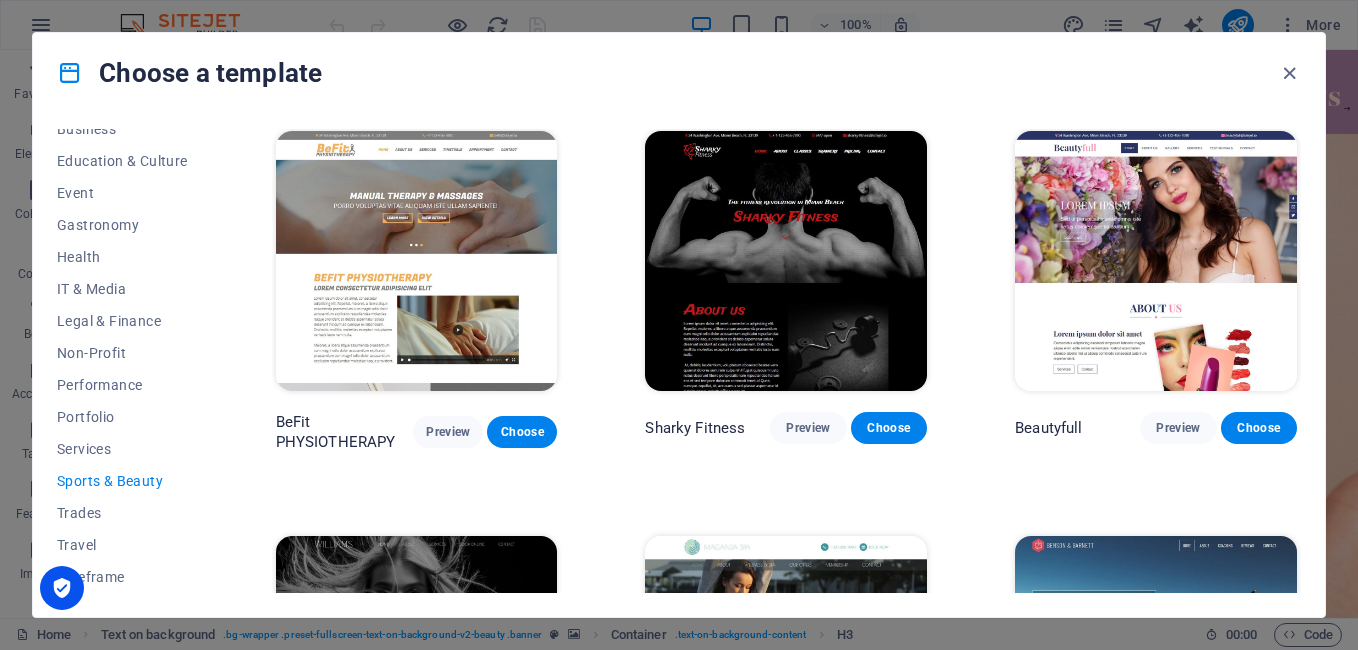 scroll, scrollTop: 1100, scrollLeft: 0, axis: vertical 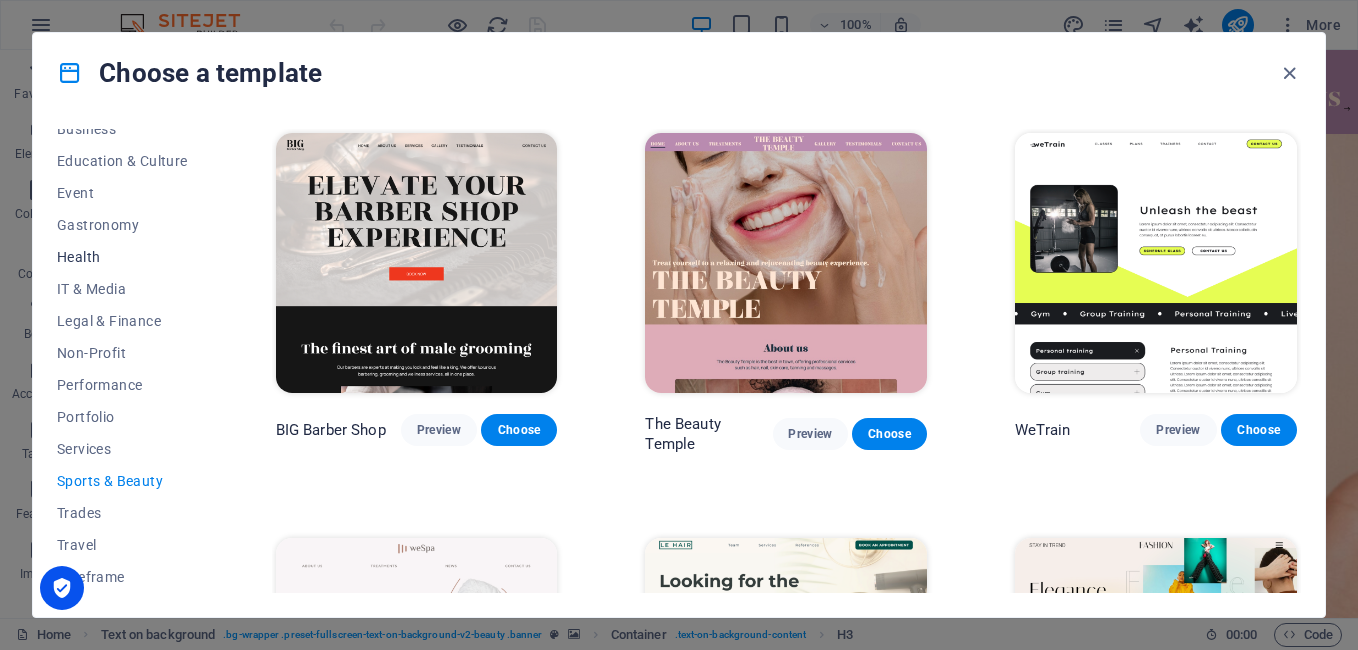click on "Health" at bounding box center [122, 257] 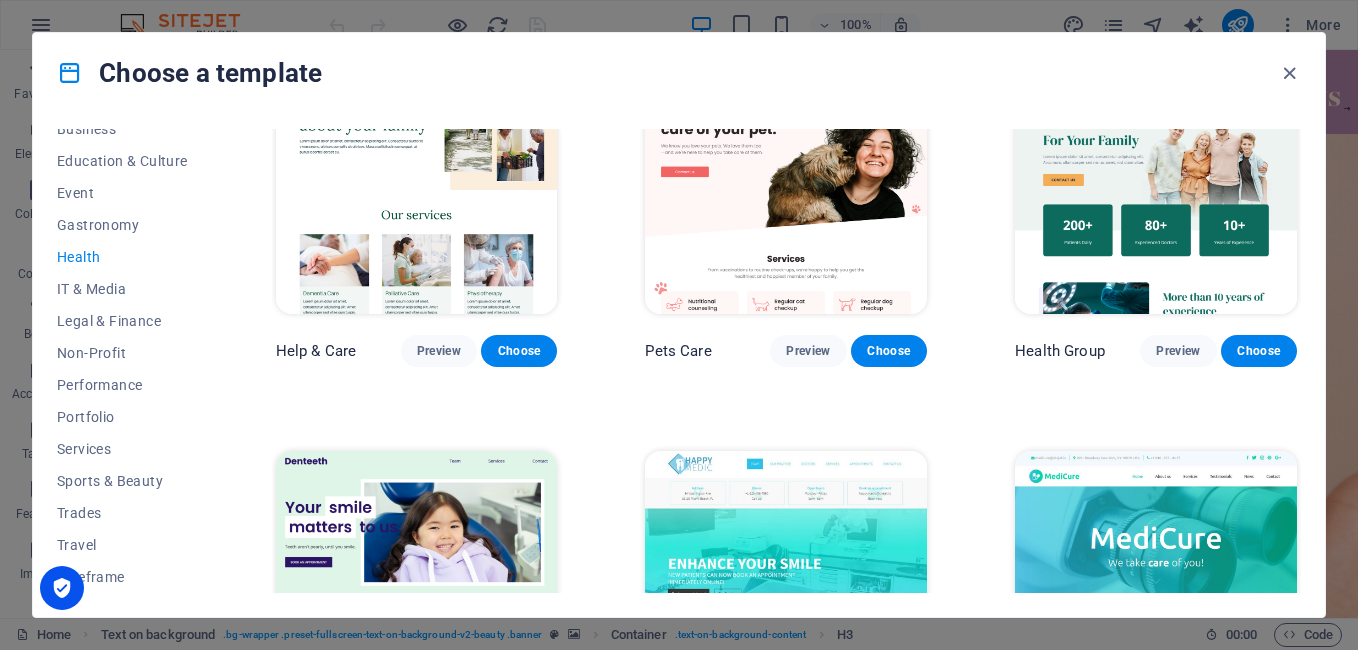 scroll, scrollTop: 0, scrollLeft: 0, axis: both 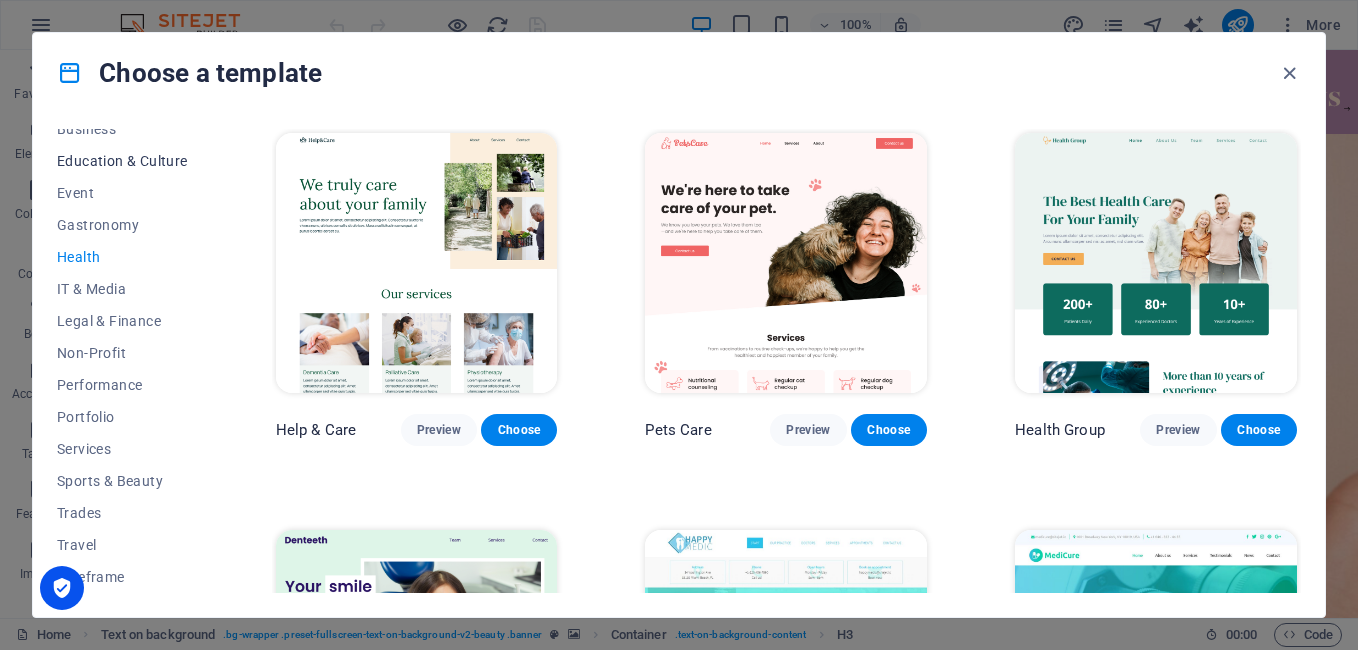 click on "Education & Culture" at bounding box center (122, 161) 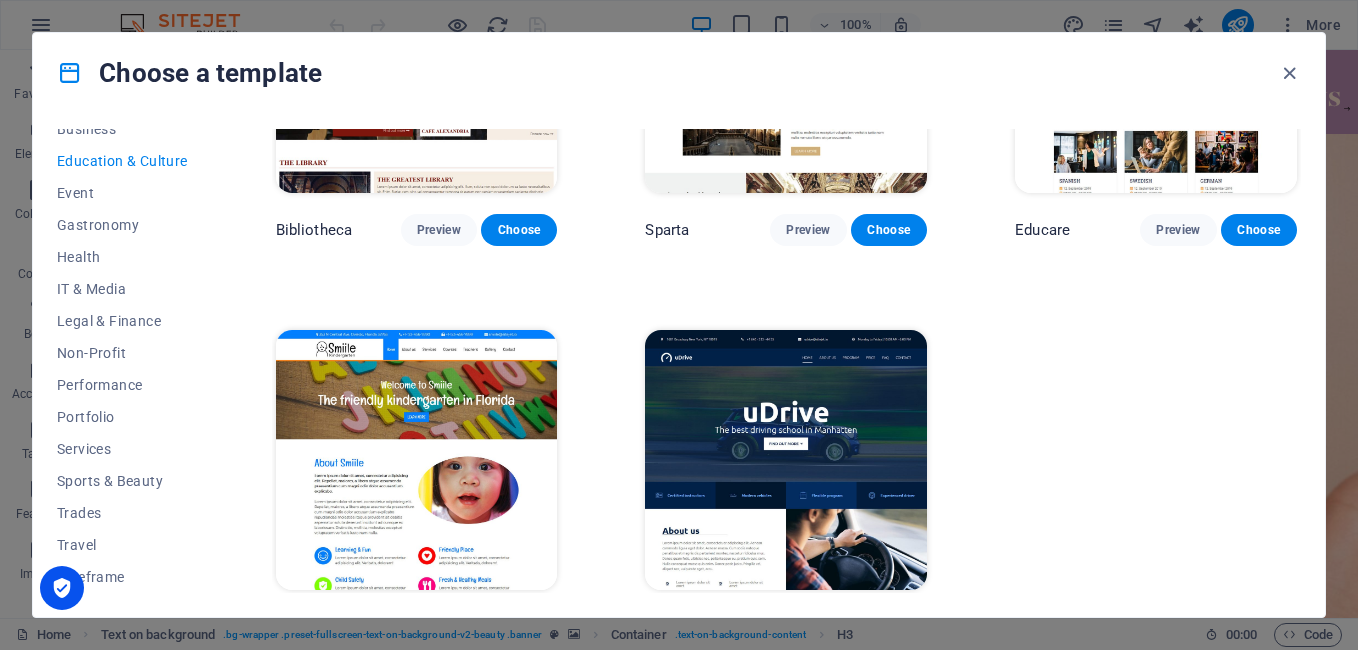 scroll, scrollTop: 0, scrollLeft: 0, axis: both 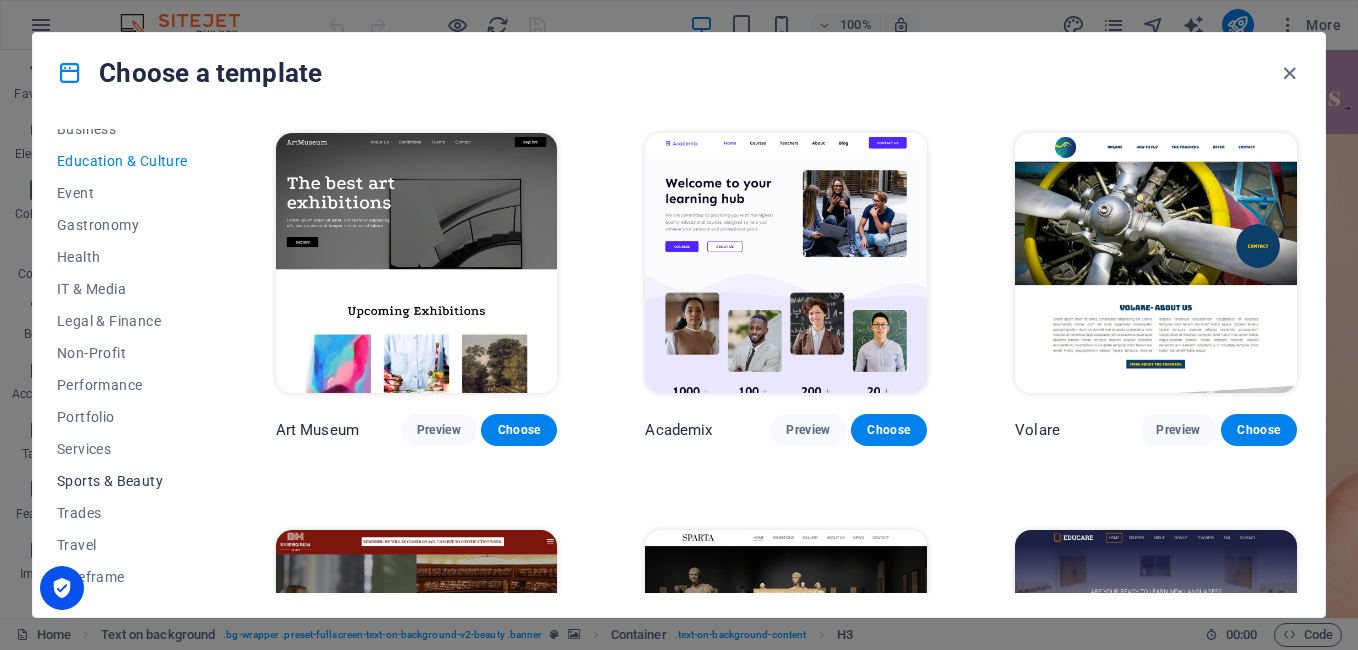 click on "Sports & Beauty" at bounding box center (122, 481) 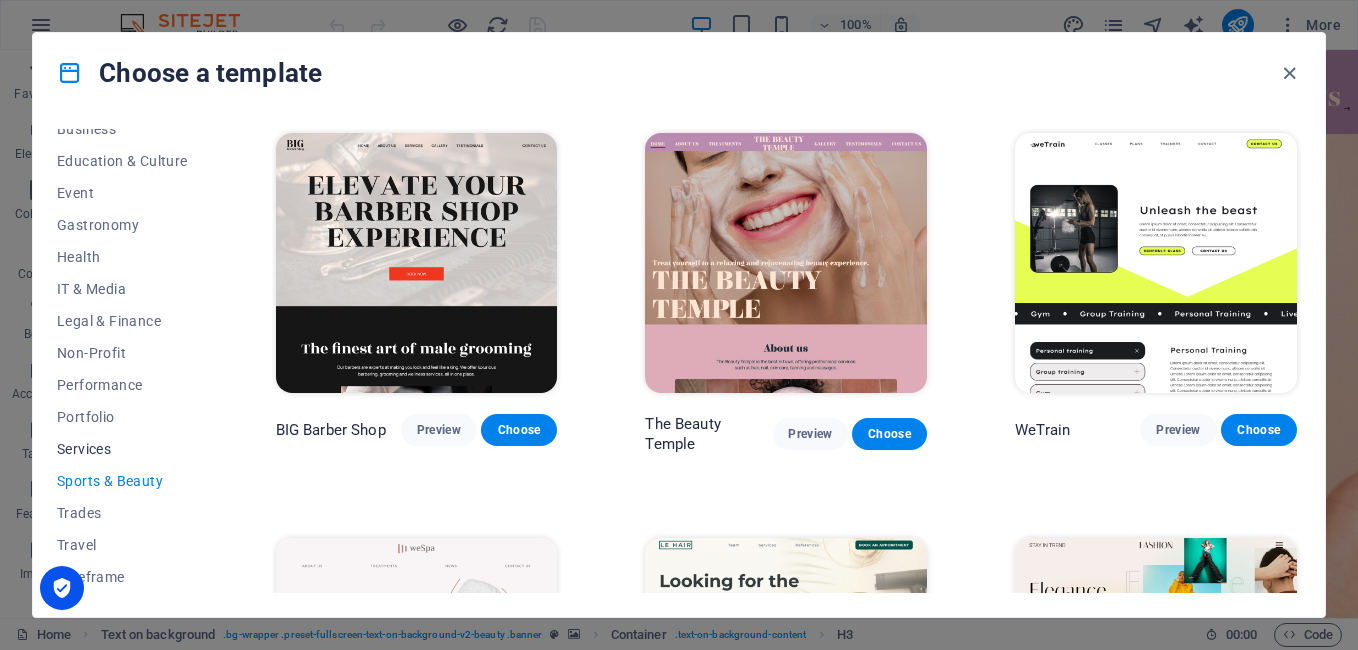 click on "Services" at bounding box center (122, 449) 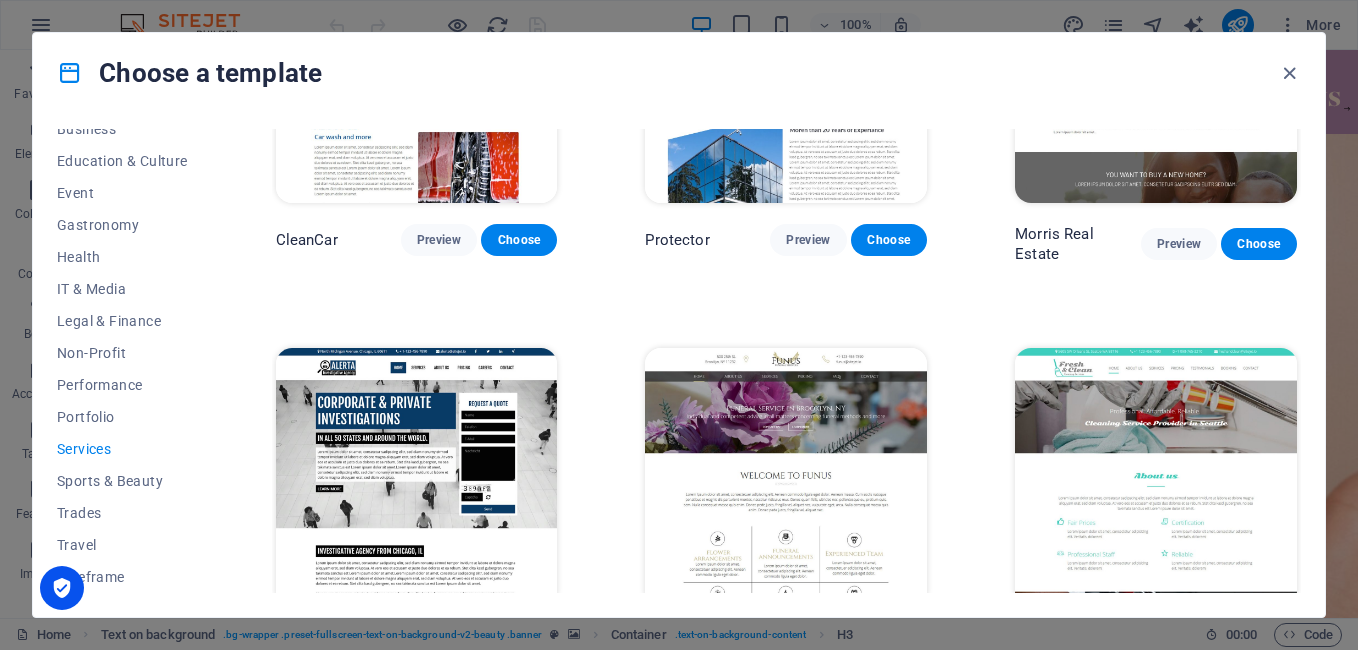 scroll, scrollTop: 1400, scrollLeft: 0, axis: vertical 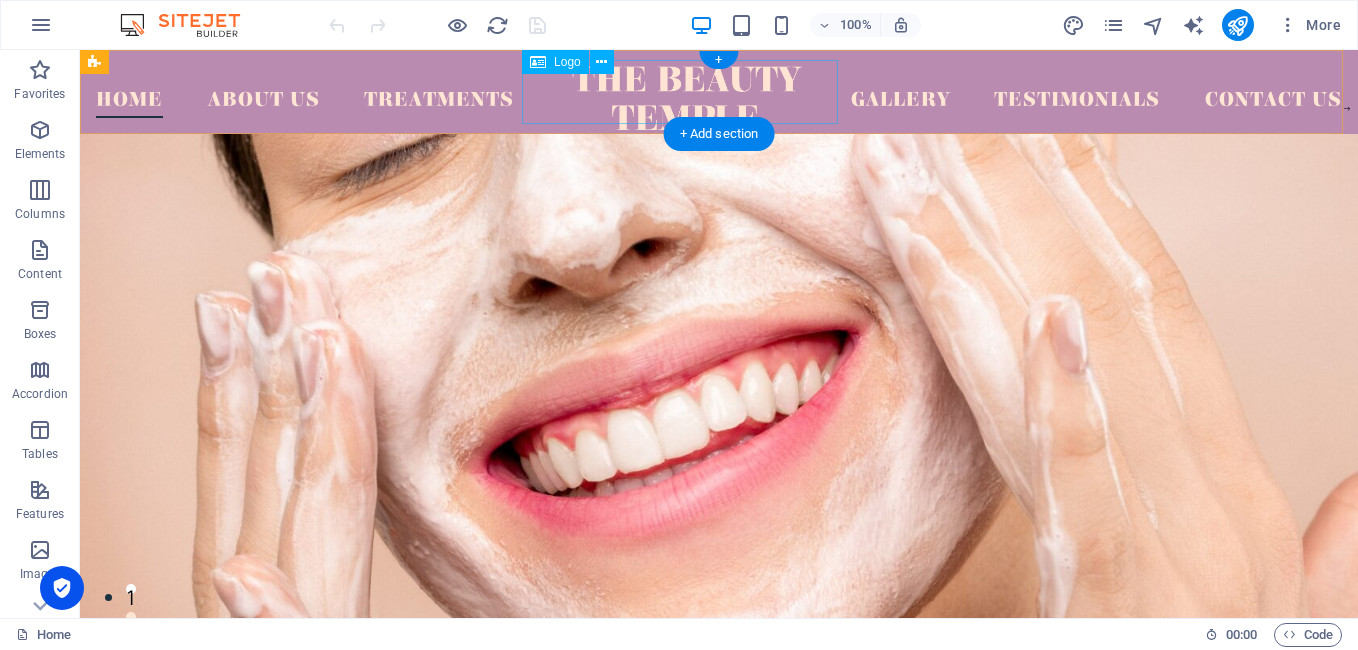 click at bounding box center [687, 98] 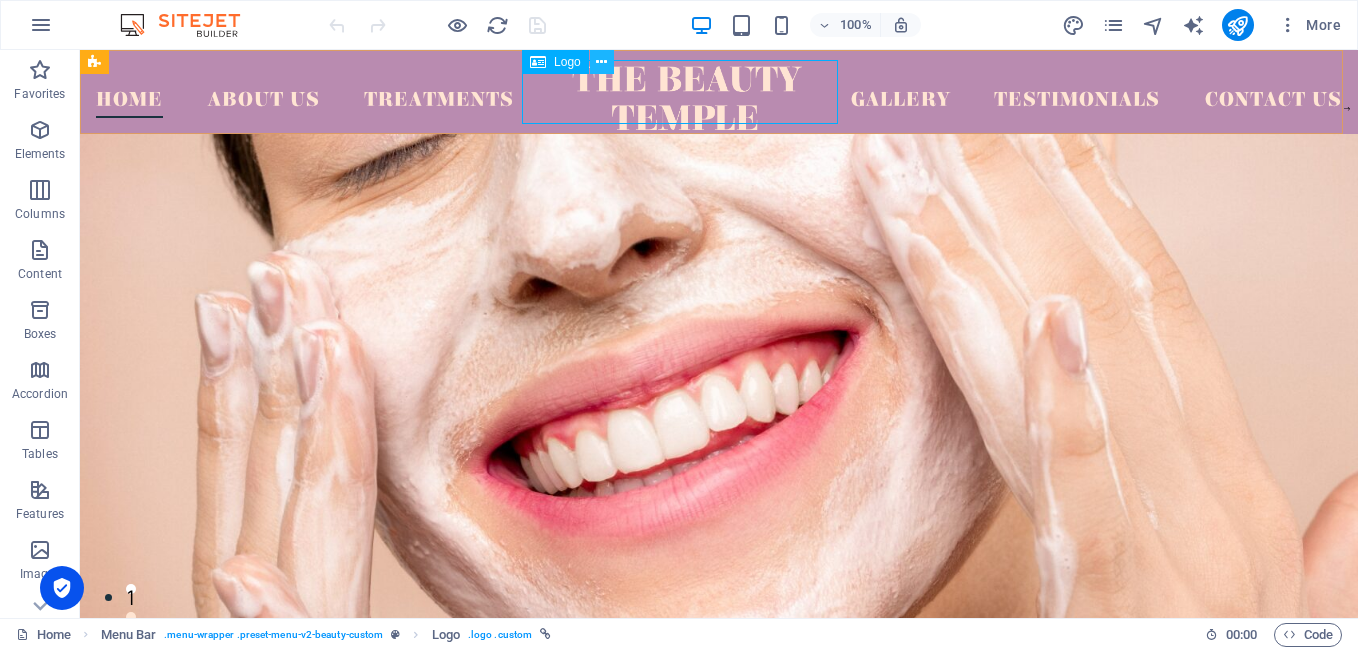 click at bounding box center (601, 62) 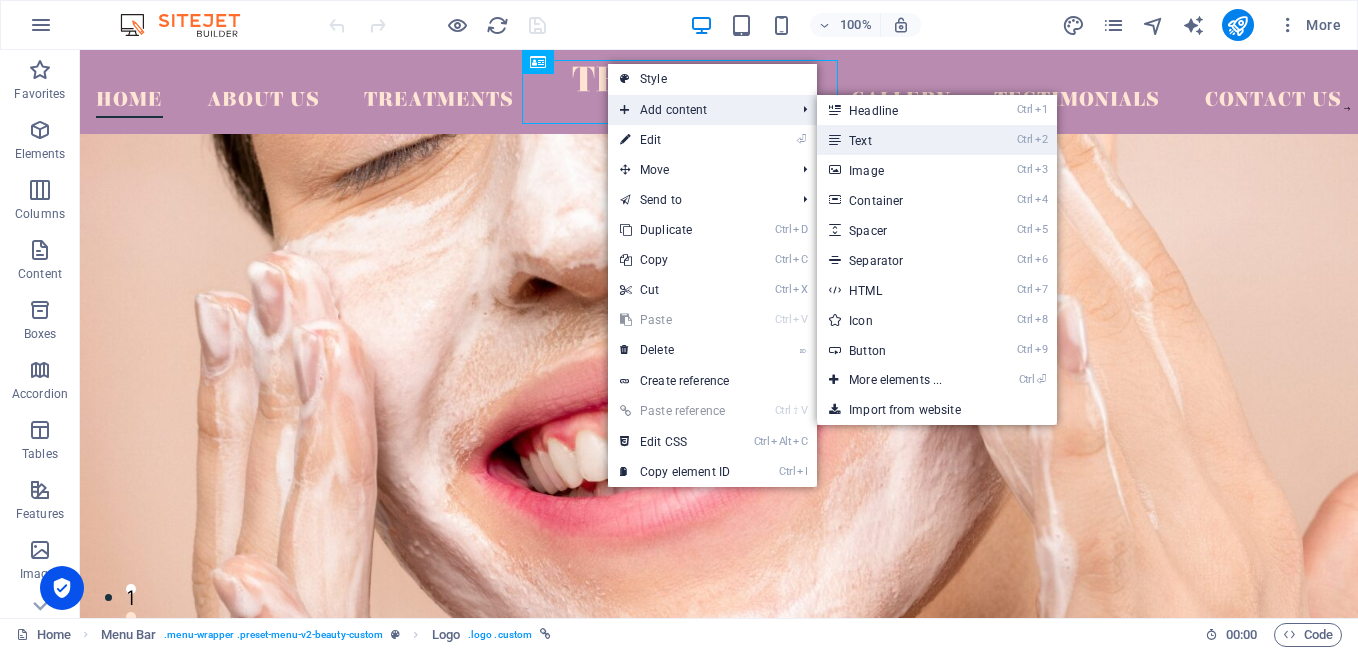 click on "Ctrl 2  Text" at bounding box center (899, 140) 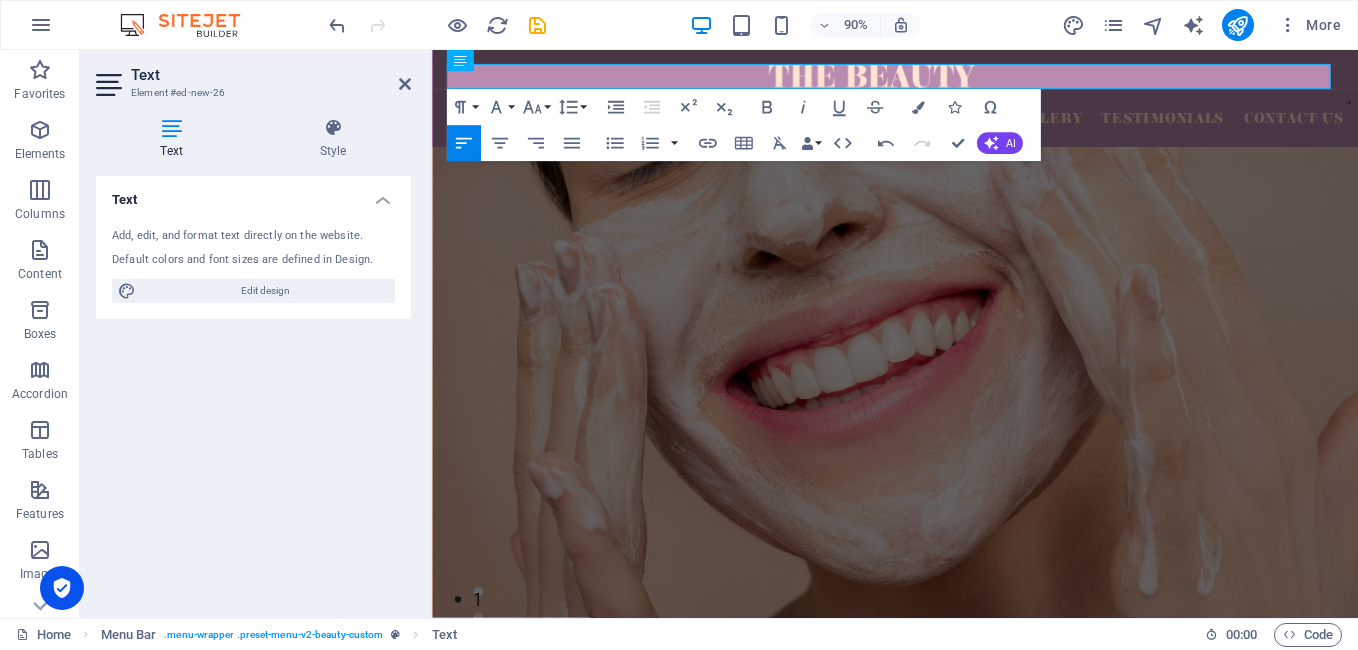 type 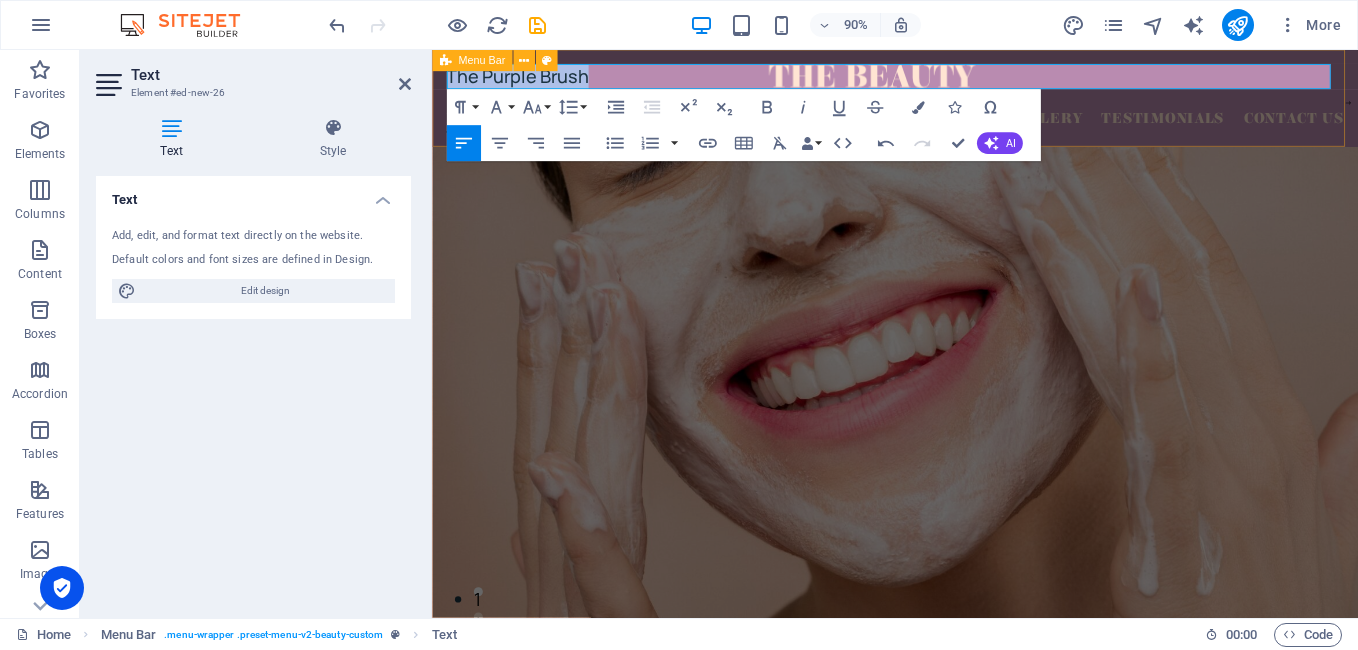 drag, startPoint x: 640, startPoint y: 83, endPoint x: 441, endPoint y: 82, distance: 199.00252 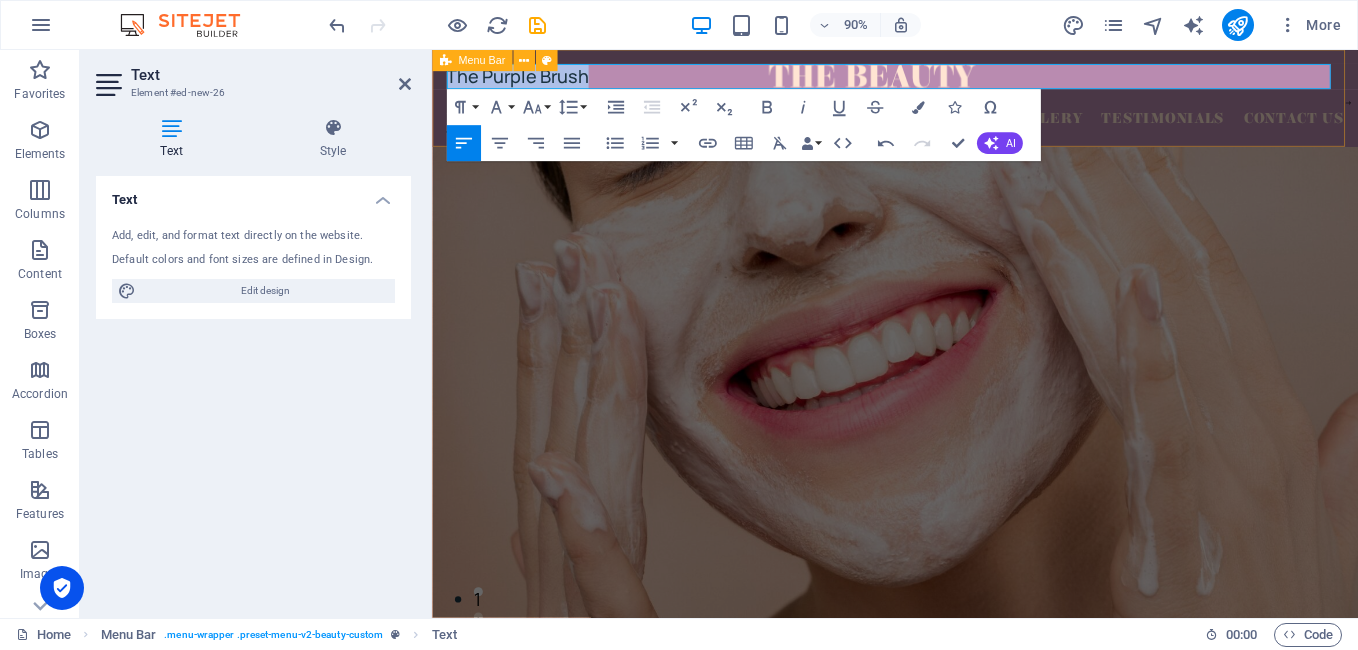 click on "​The Purple Brush Home About Us Treatments Gallery Testimonials Contact Us" at bounding box center [946, 104] 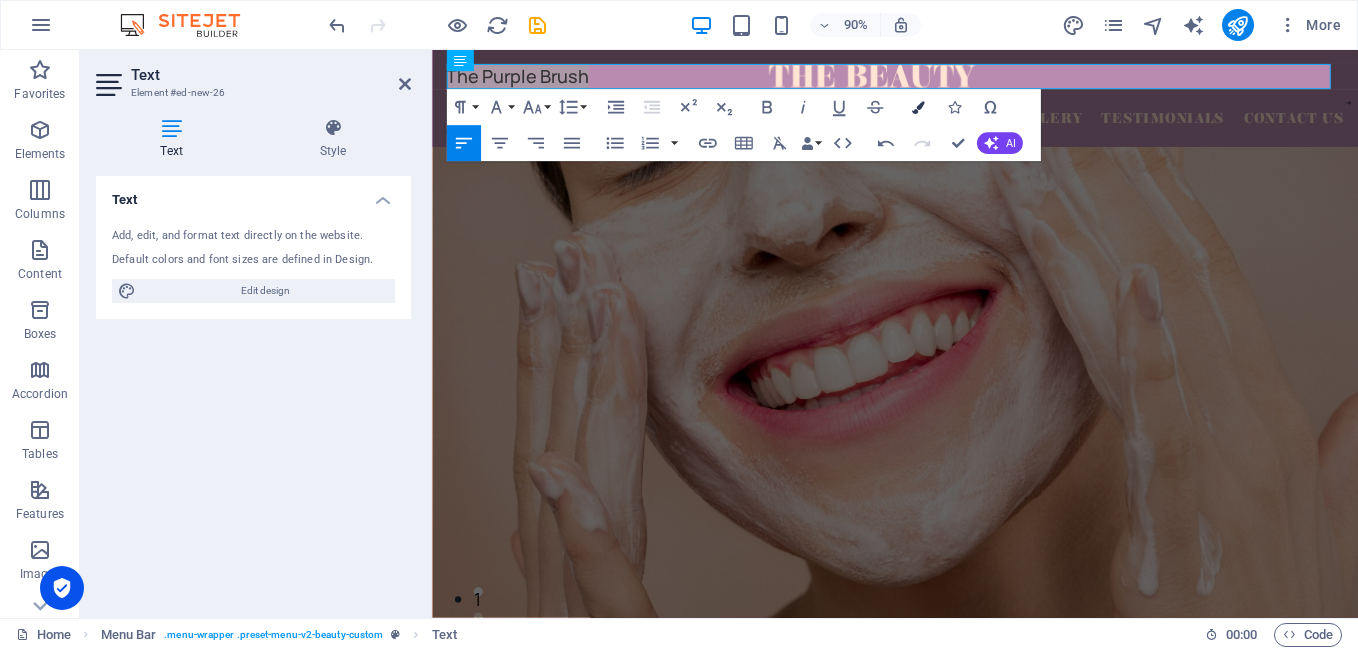 click at bounding box center [918, 107] 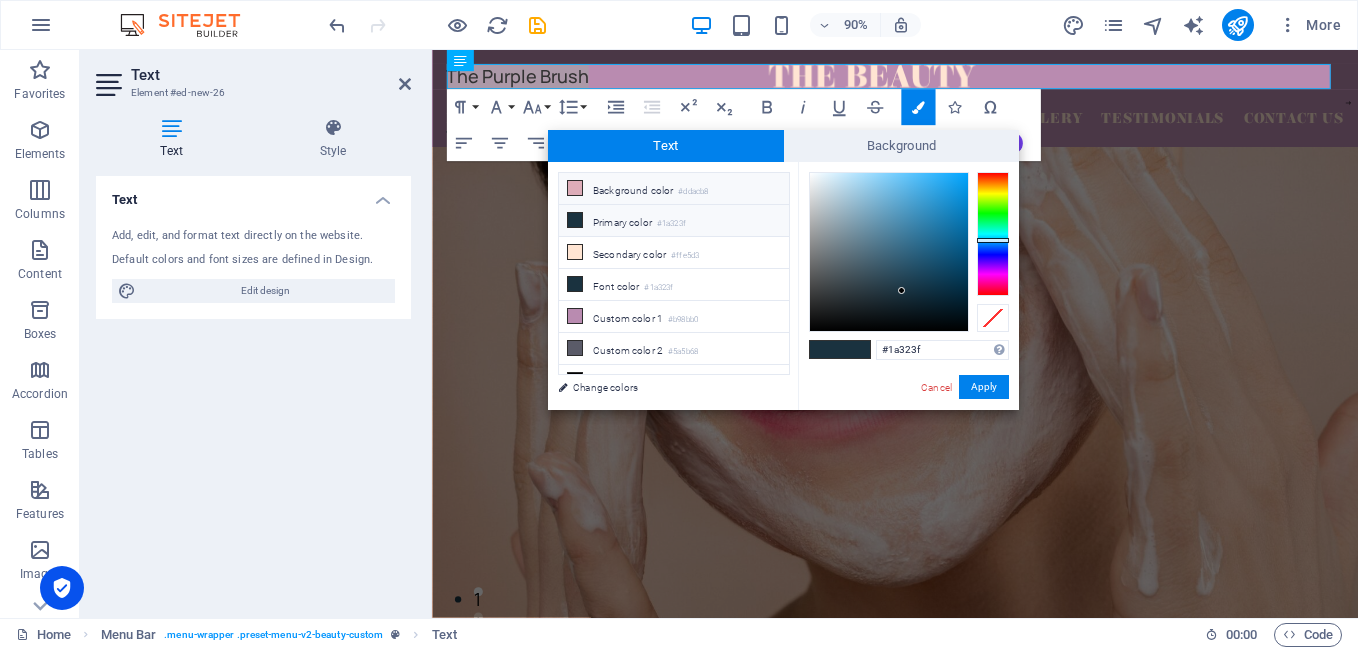 click at bounding box center [575, 188] 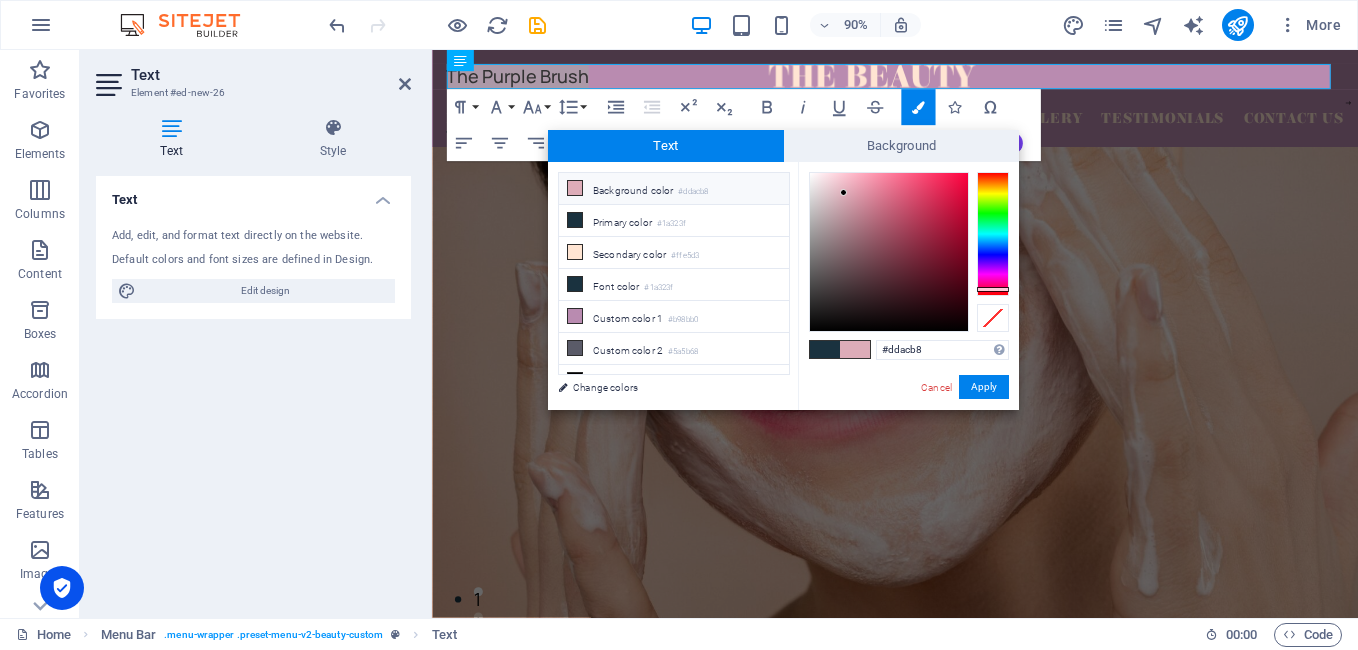click at bounding box center [855, 349] 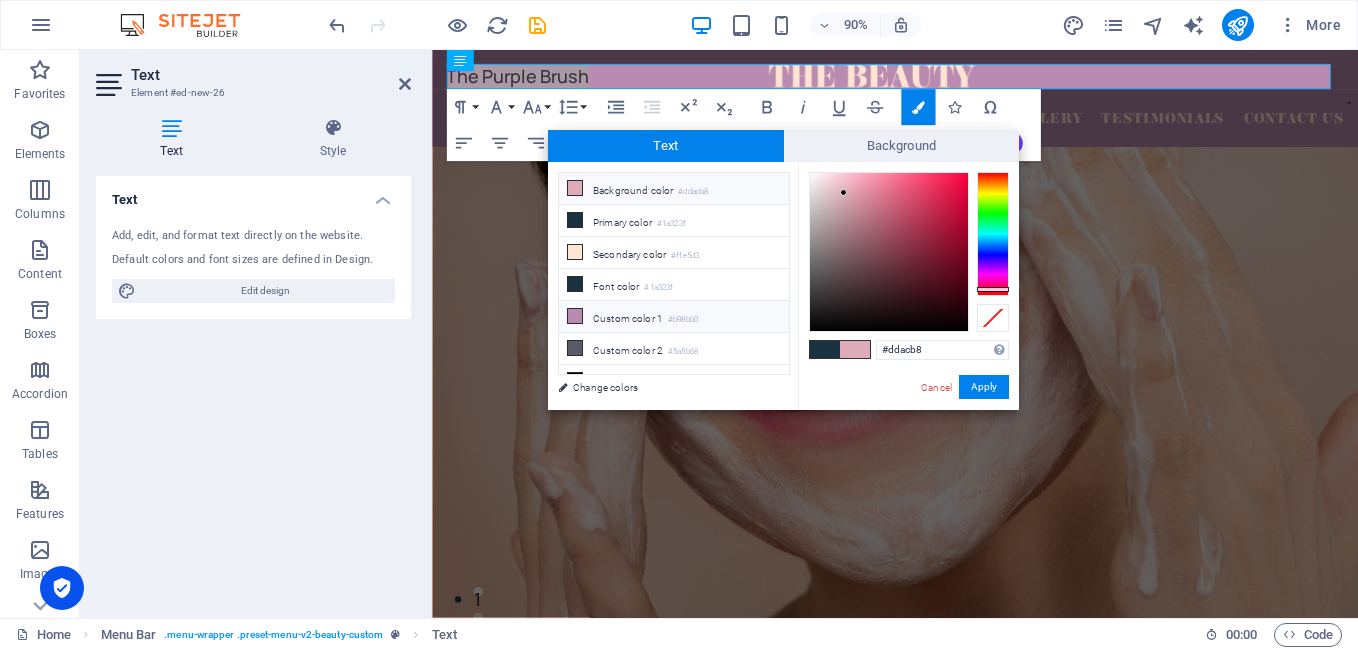 click at bounding box center [575, 316] 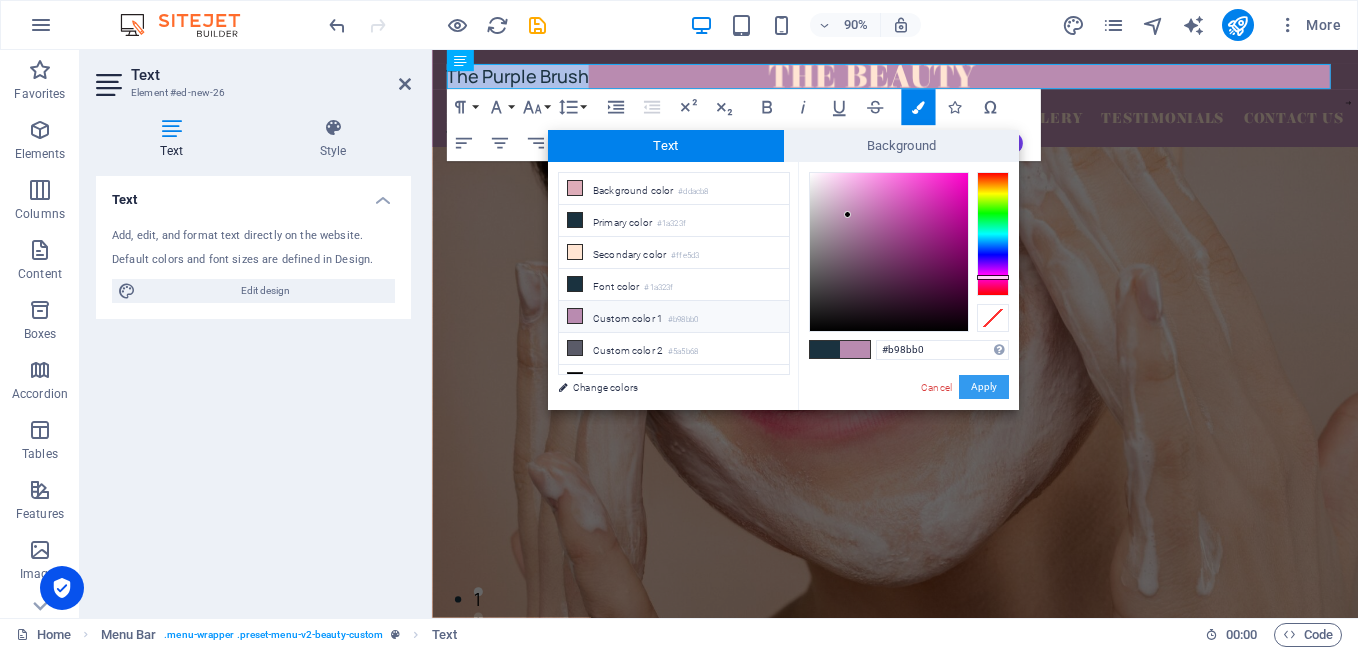 click on "Apply" at bounding box center [984, 387] 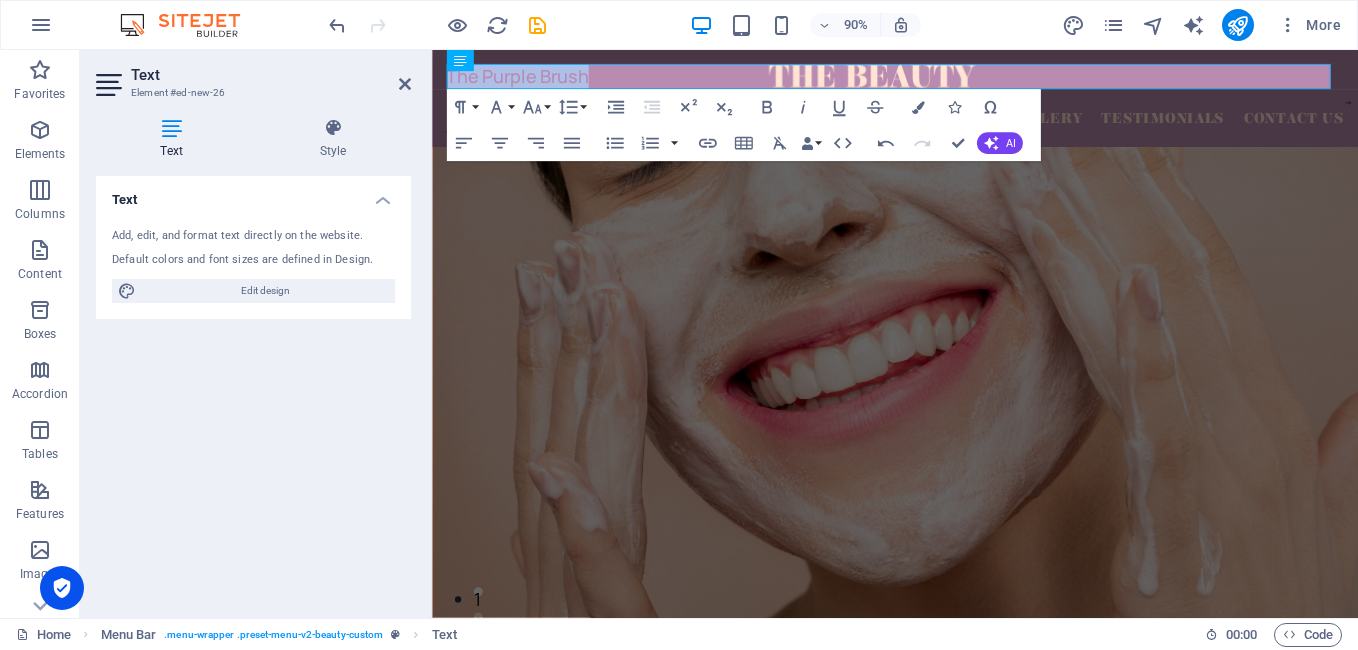 click at bounding box center (946, 558) 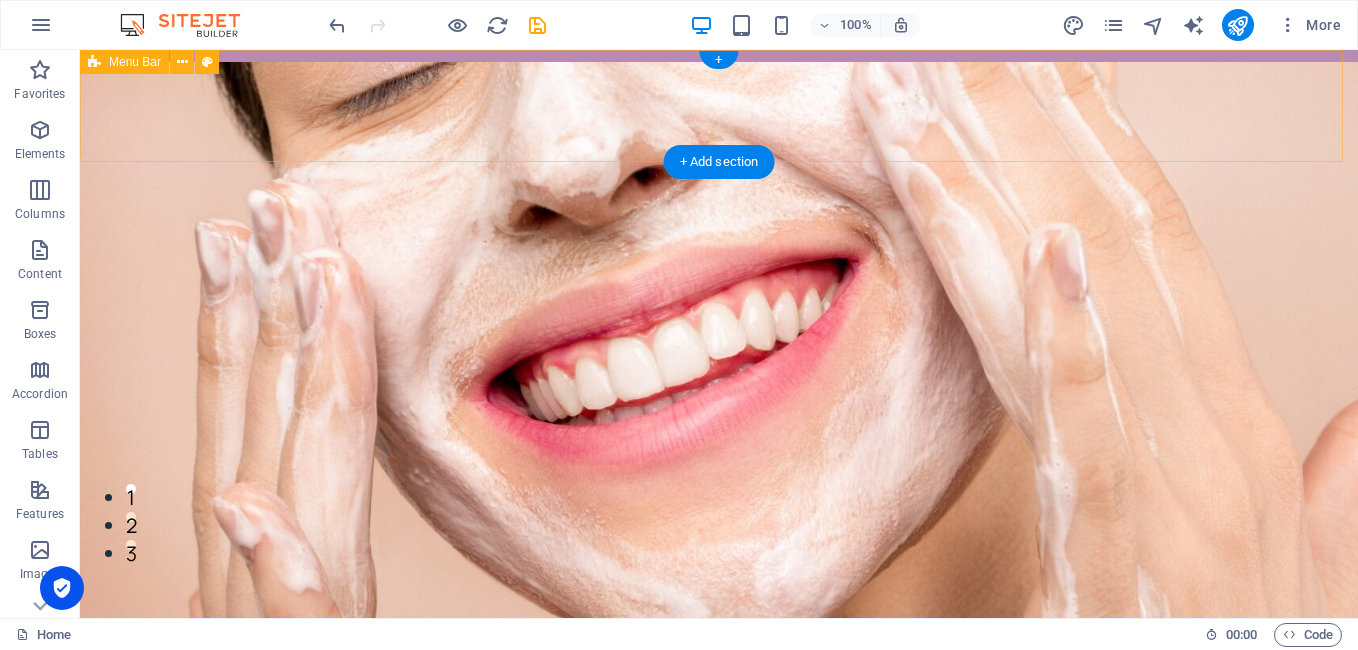 scroll, scrollTop: 0, scrollLeft: 0, axis: both 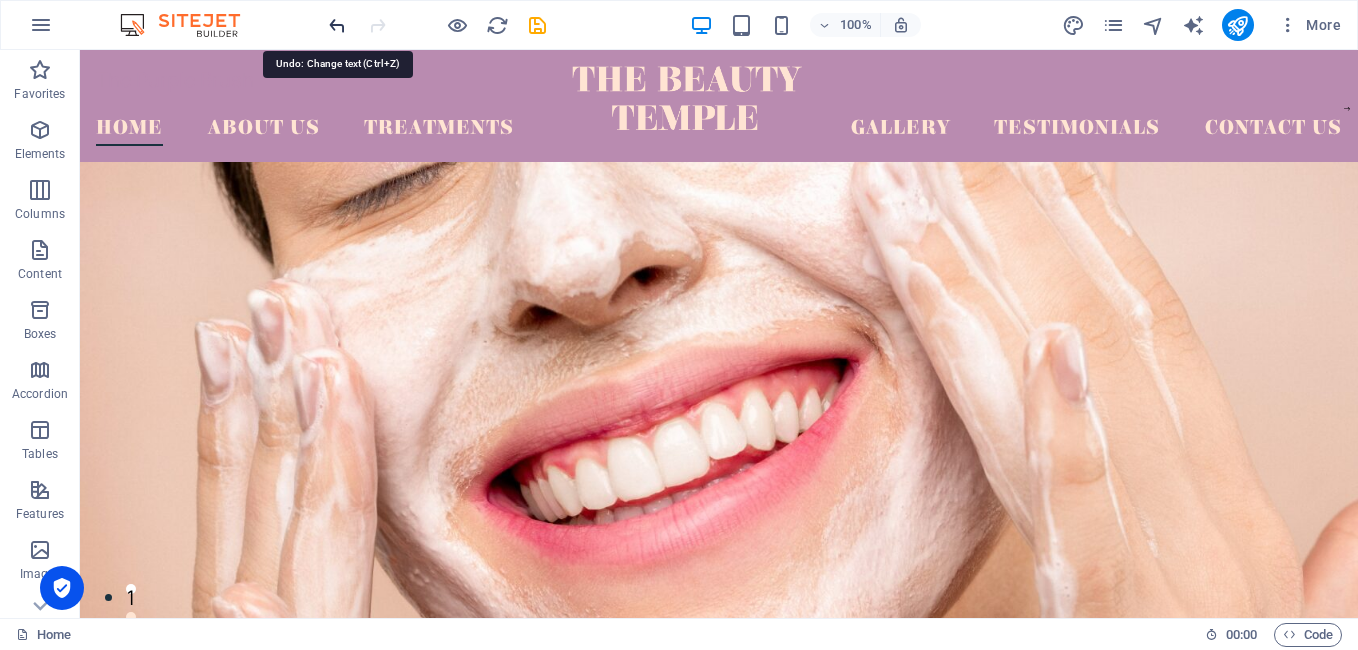 click at bounding box center [337, 25] 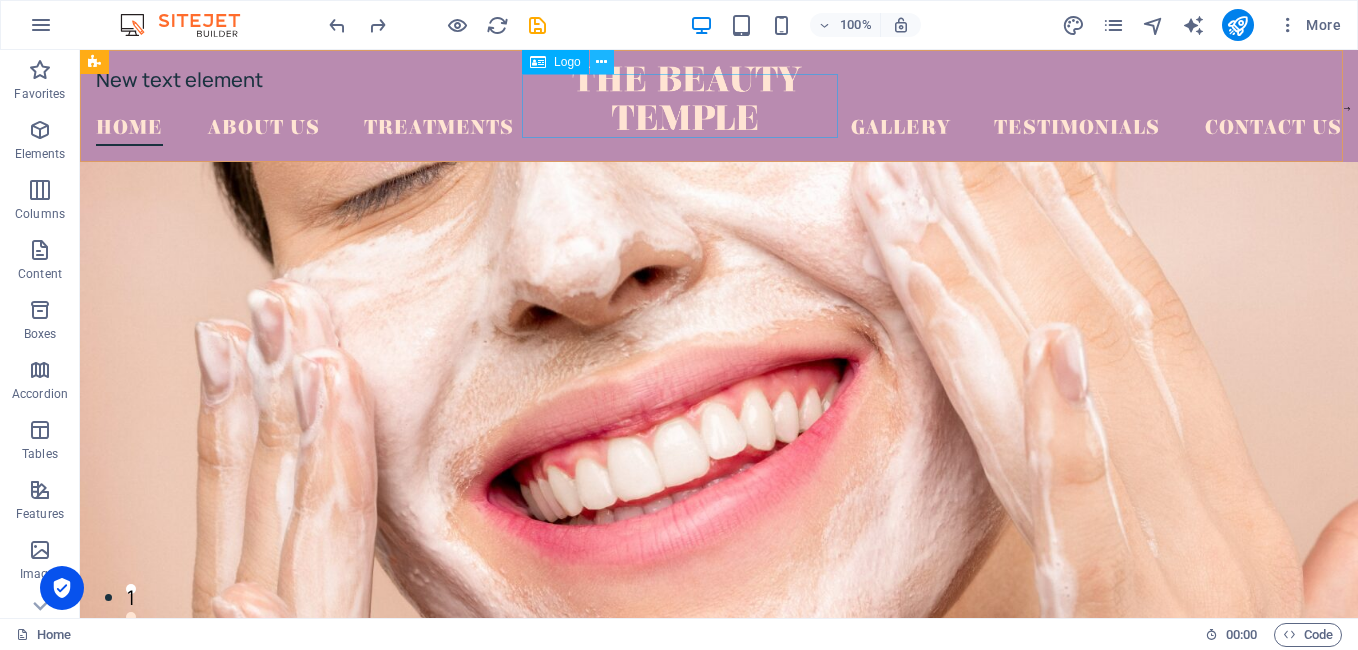 click at bounding box center (601, 62) 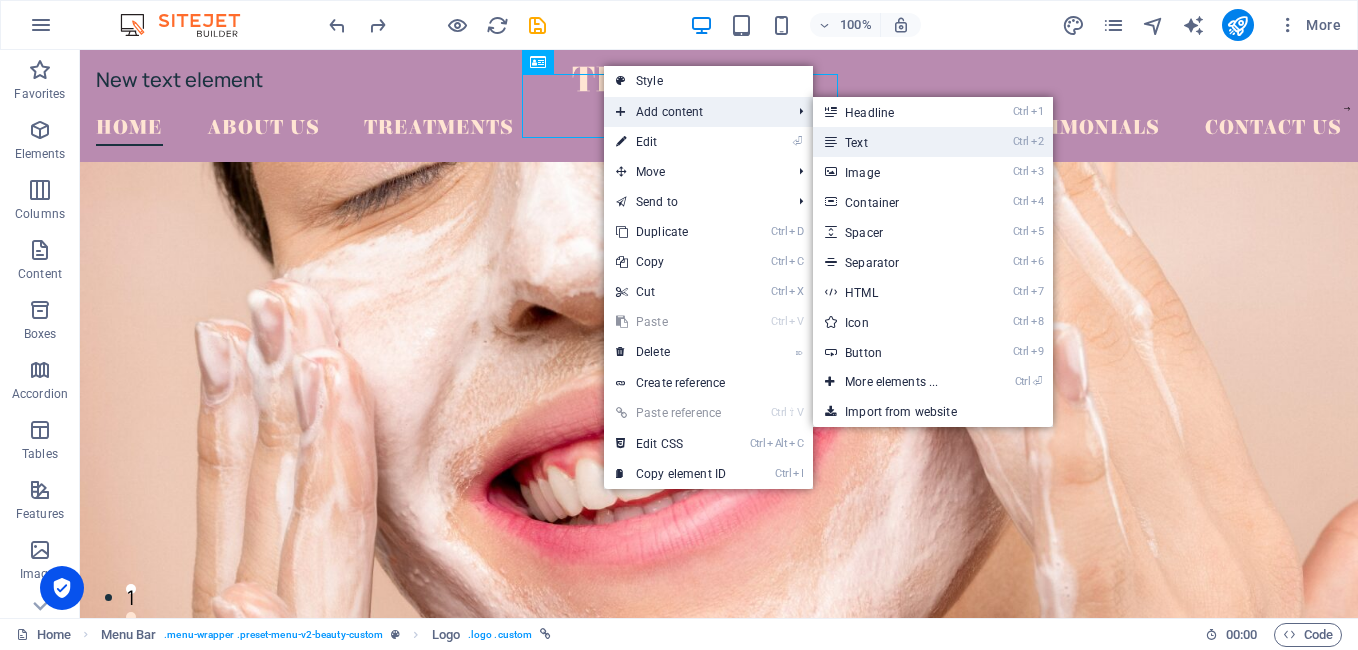 click on "Ctrl 2  Text" at bounding box center (895, 142) 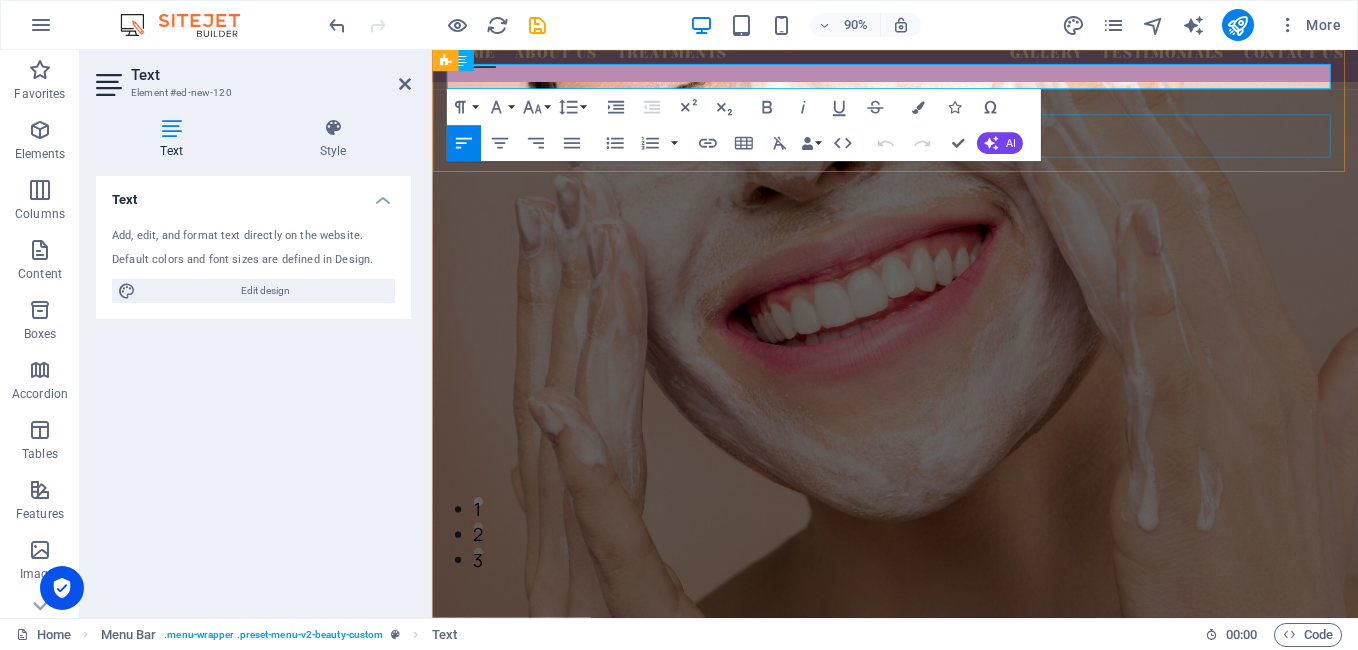 scroll, scrollTop: 0, scrollLeft: 0, axis: both 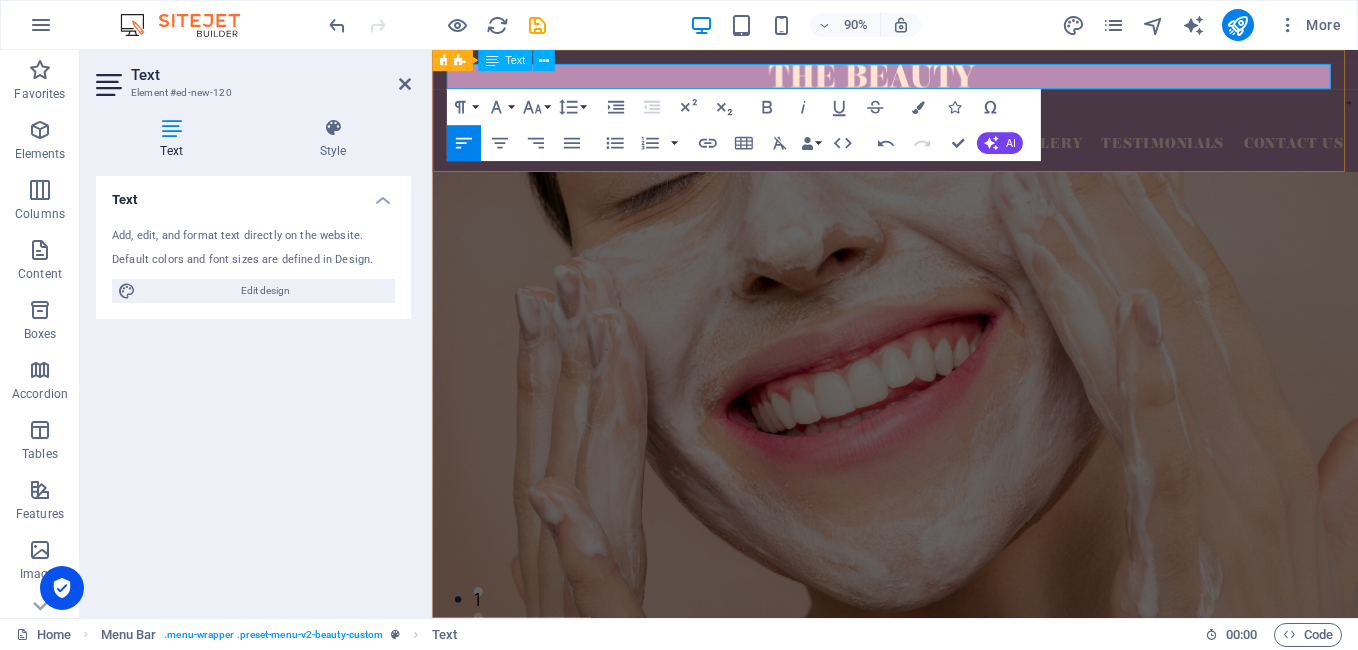 type 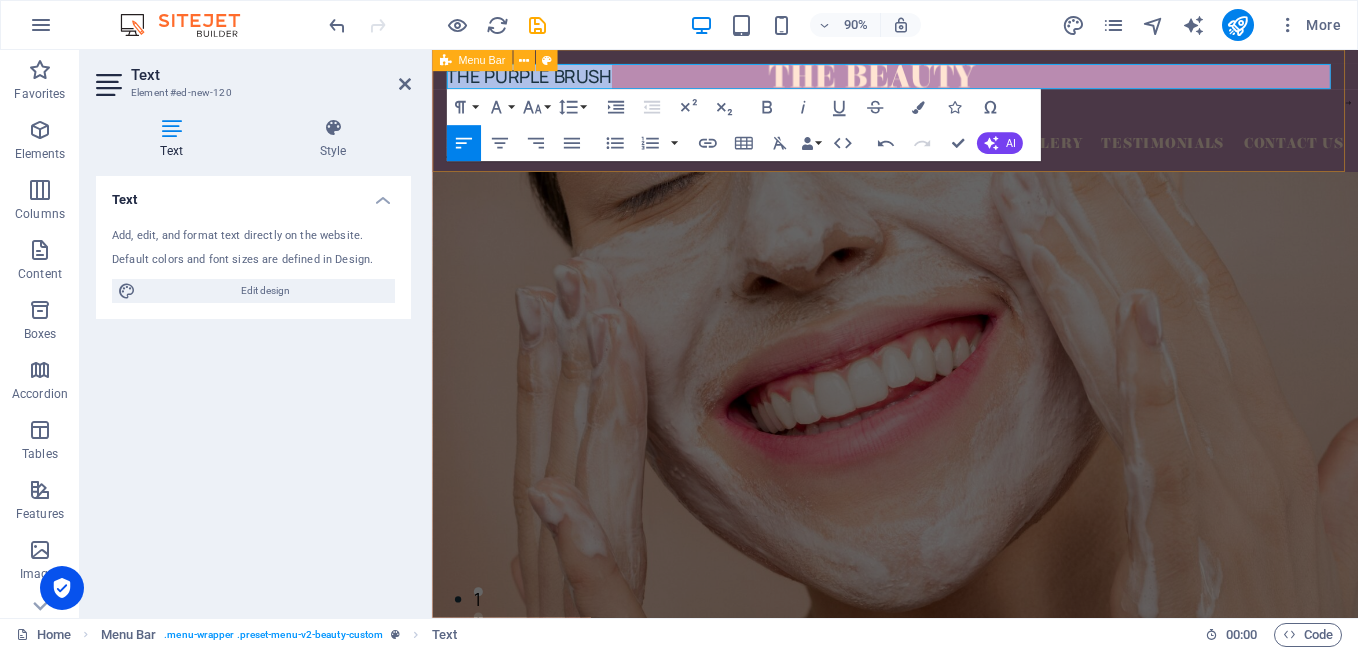 drag, startPoint x: 617, startPoint y: 86, endPoint x: 441, endPoint y: 83, distance: 176.02557 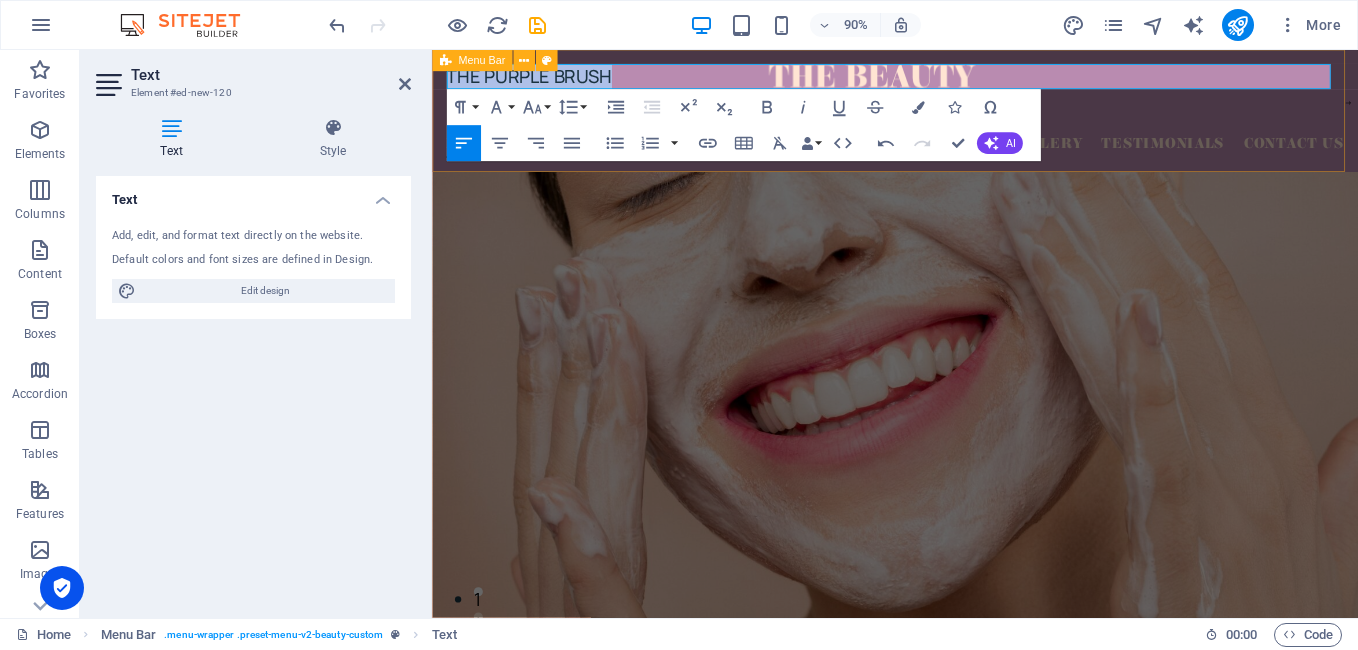 click on "THE PURPLE BRUSH New text element Home About Us Treatments Gallery Testimonials Contact Us" at bounding box center [946, 118] 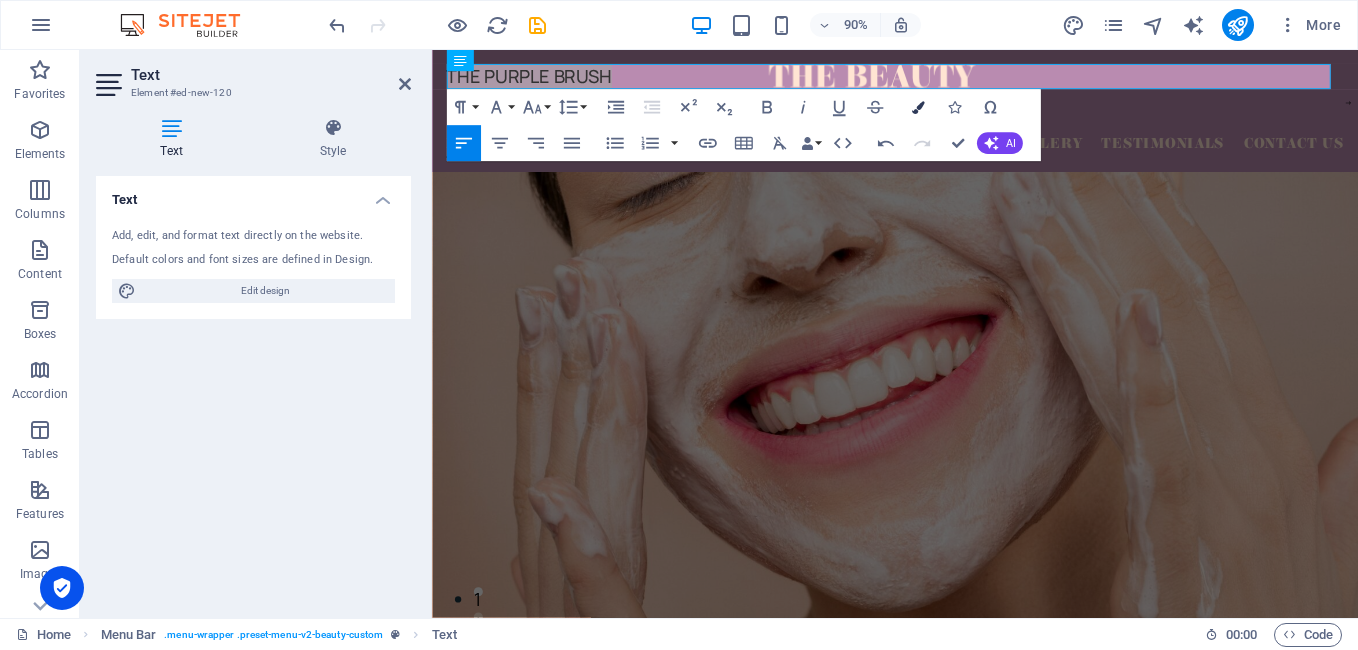 click at bounding box center [918, 107] 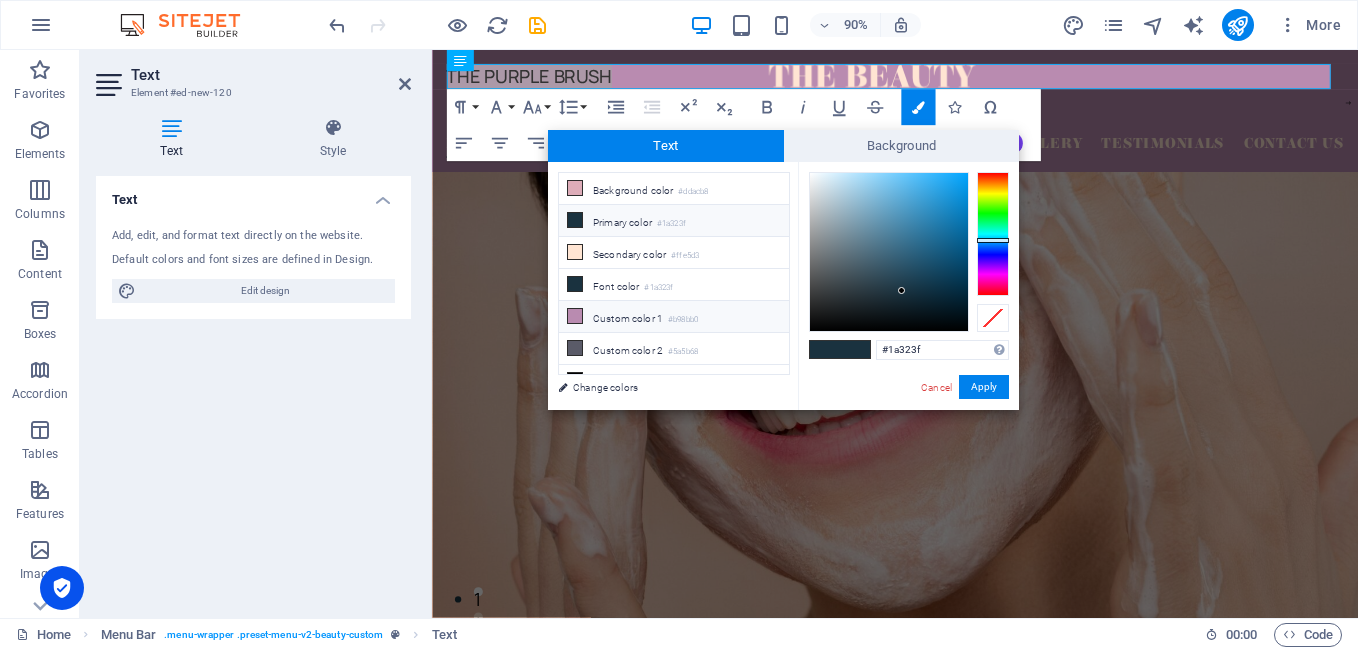 click at bounding box center (575, 316) 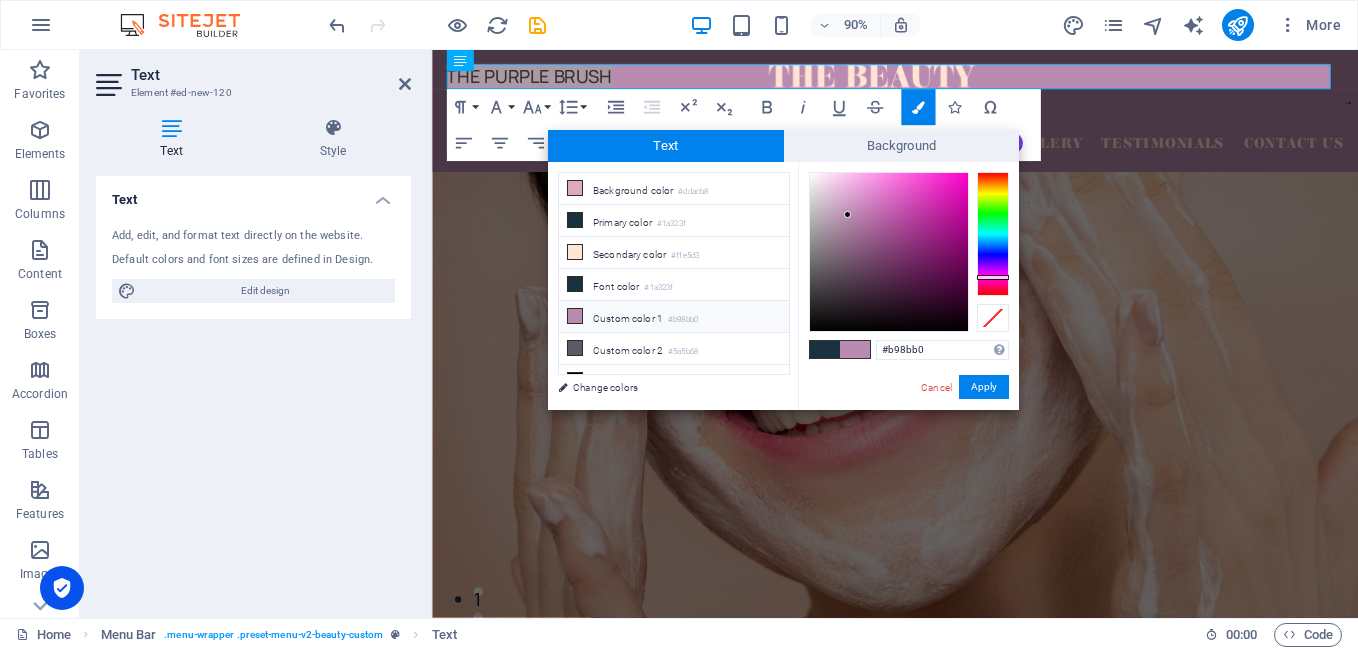click at bounding box center [855, 349] 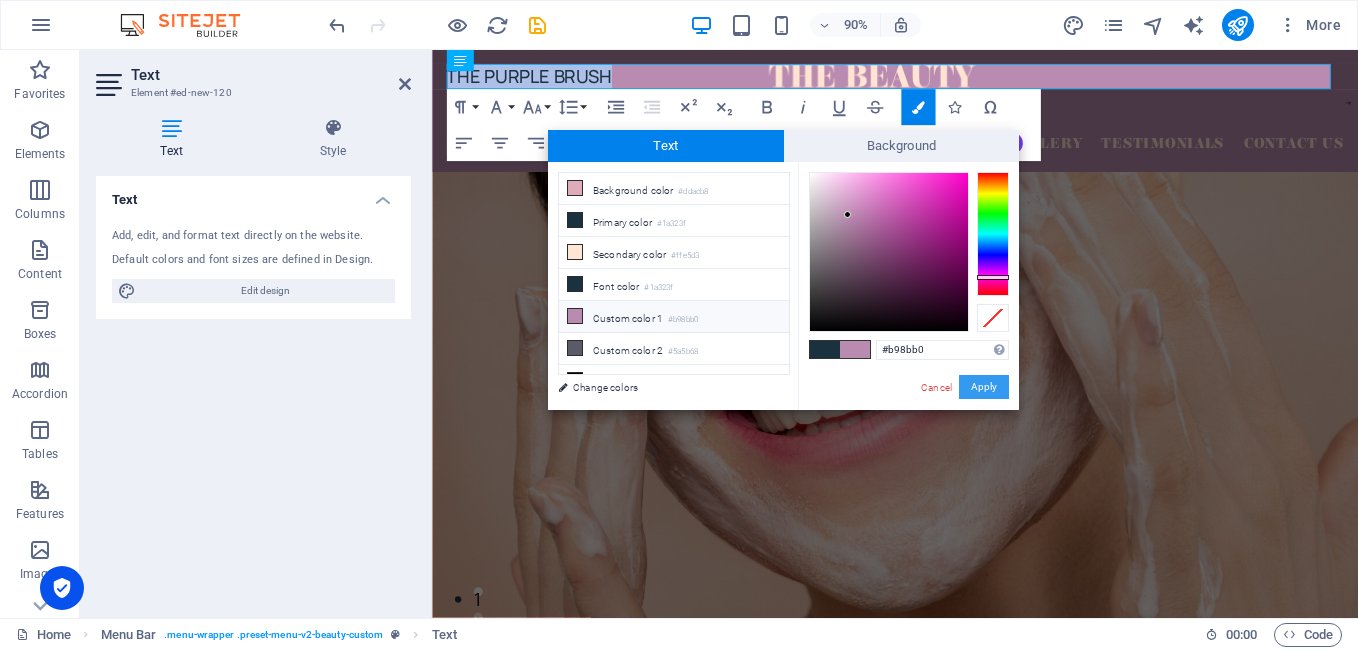 click on "Apply" at bounding box center [984, 387] 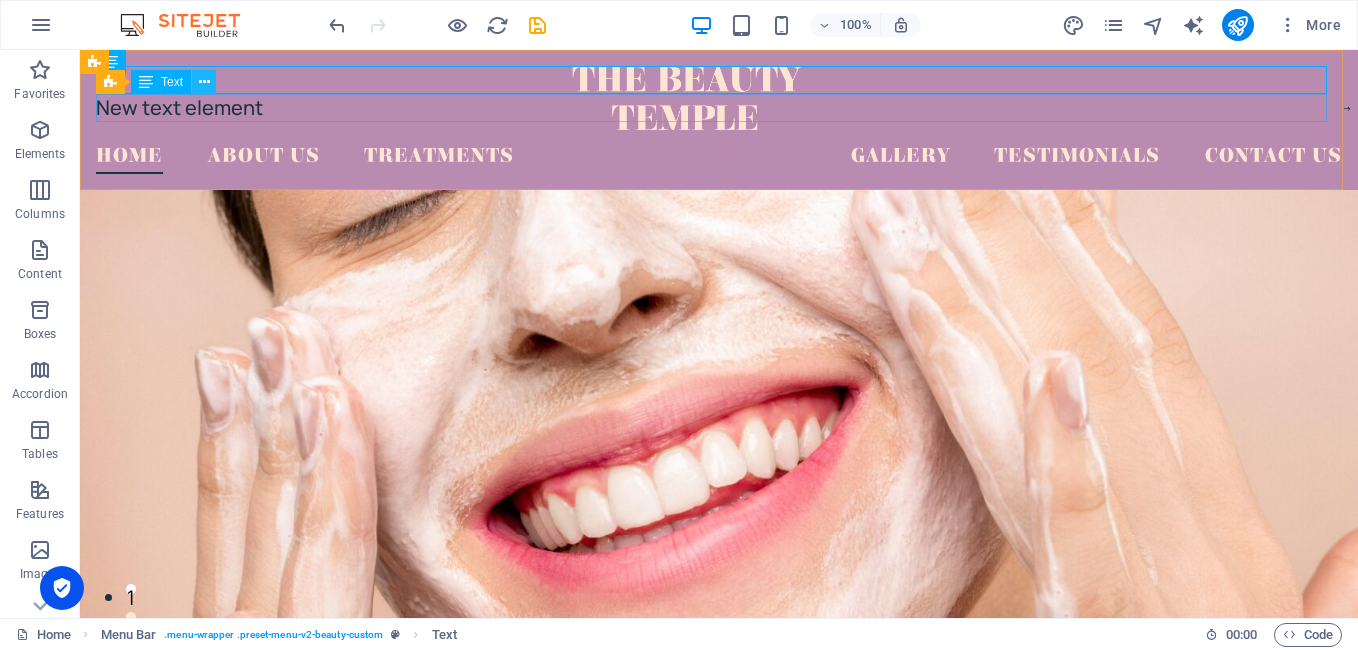 click at bounding box center [204, 82] 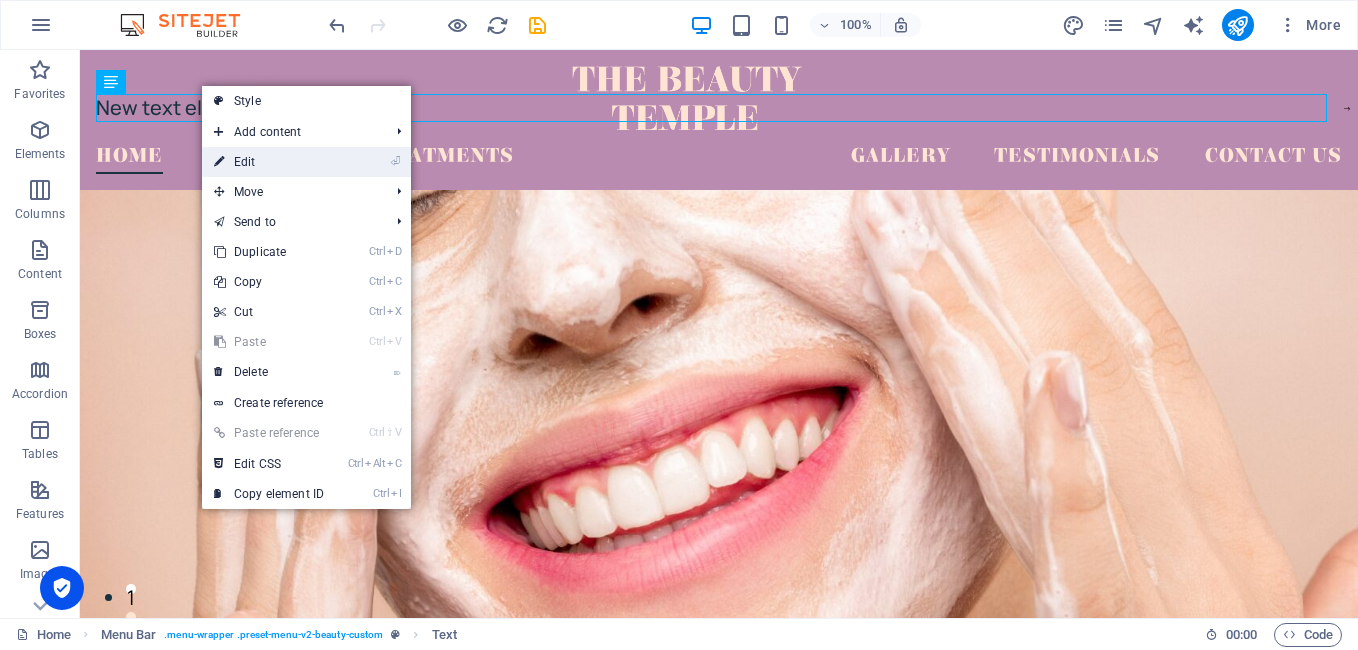 click on "⏎  Edit" at bounding box center [269, 162] 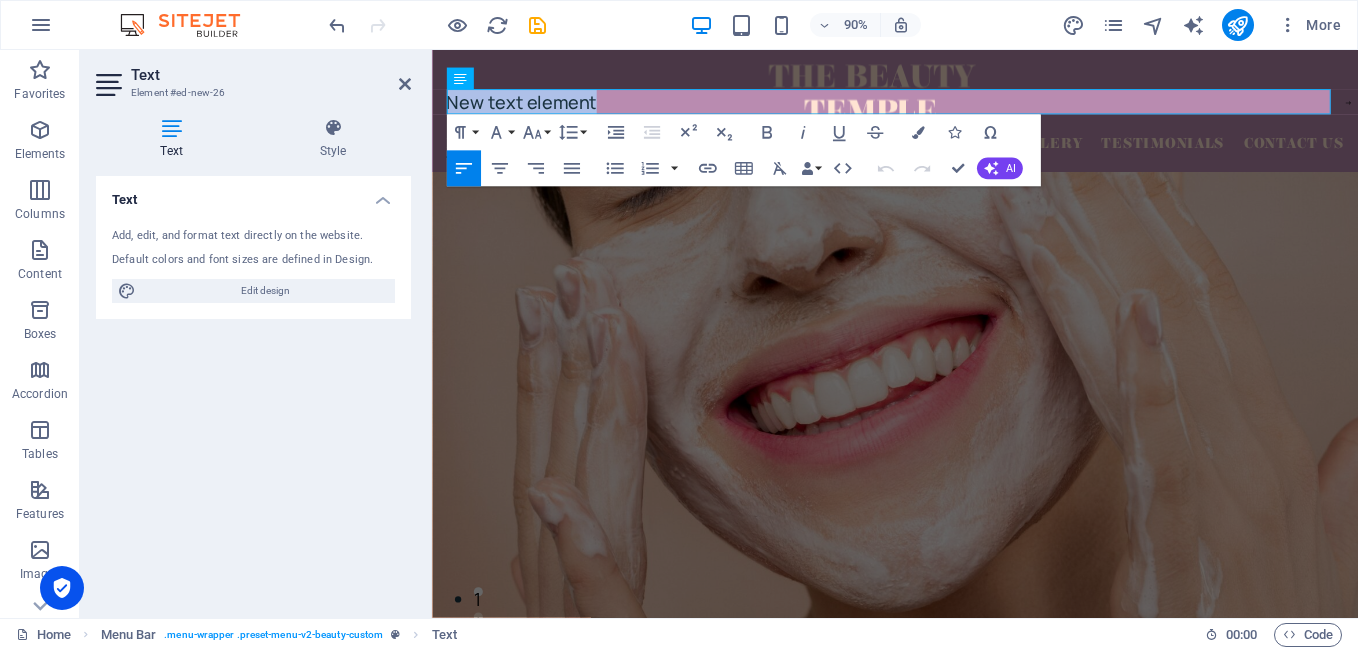 click at bounding box center (946, 586) 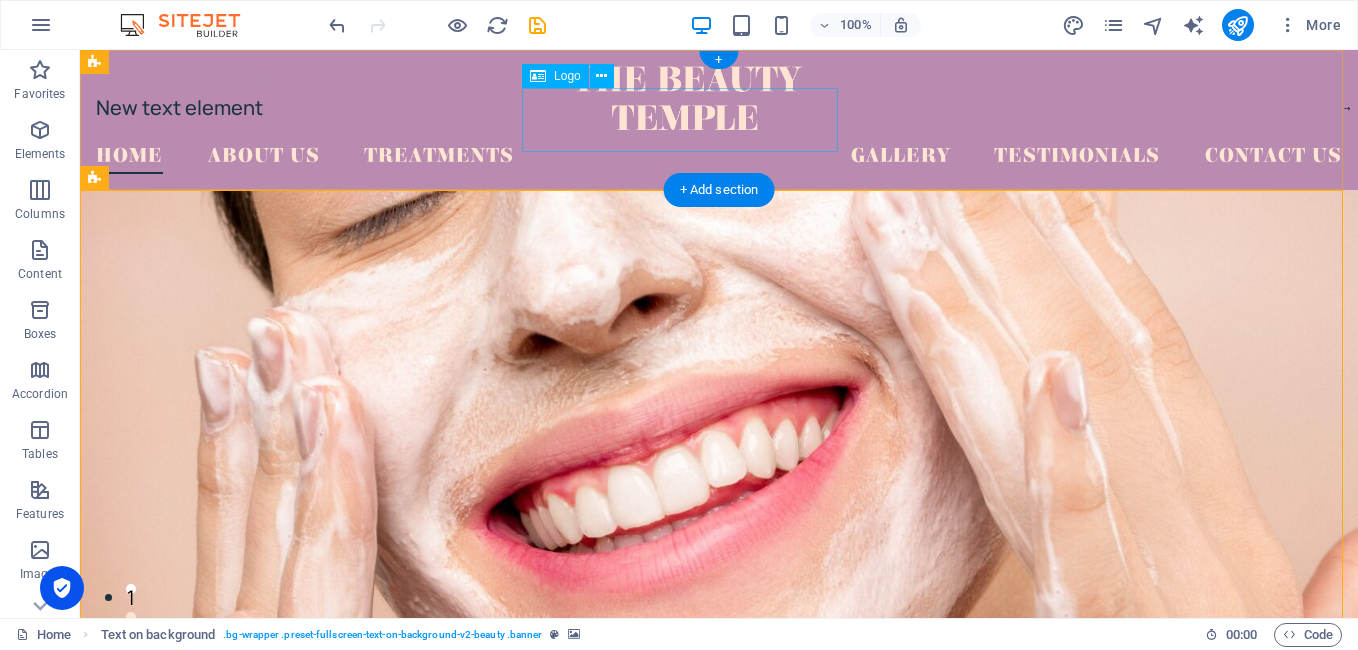 click at bounding box center [687, 98] 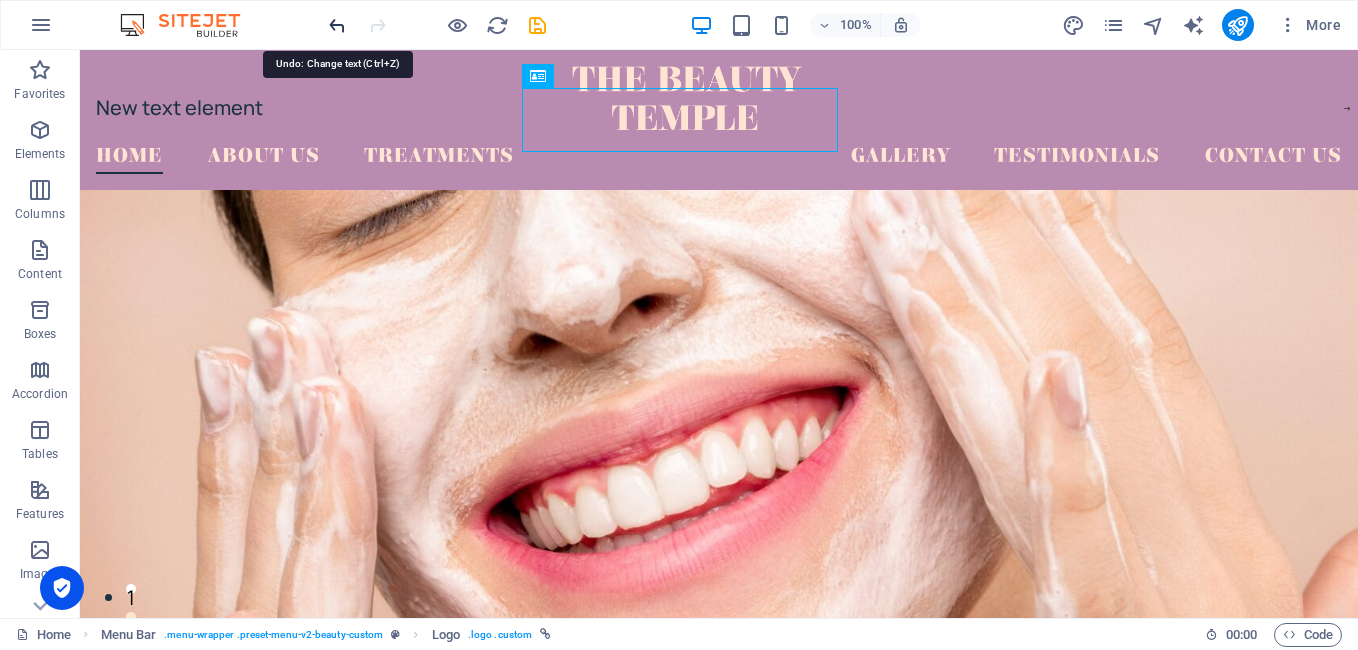 click at bounding box center [337, 25] 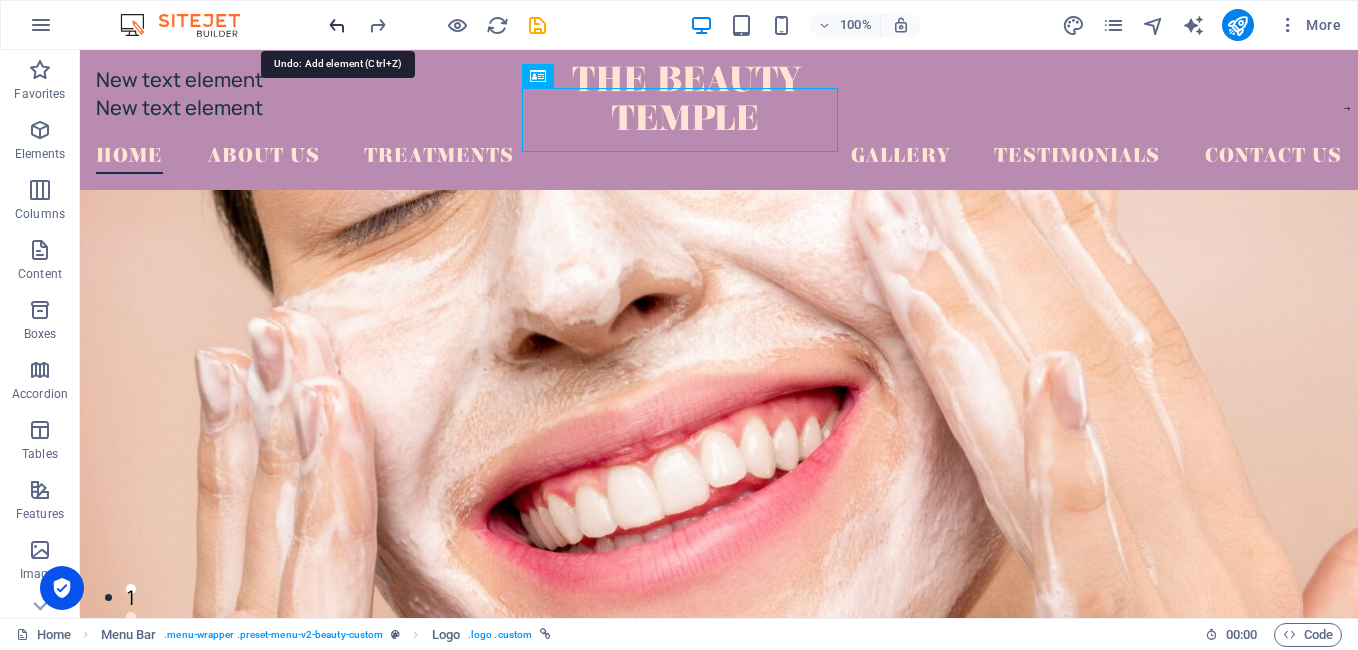 click at bounding box center (337, 25) 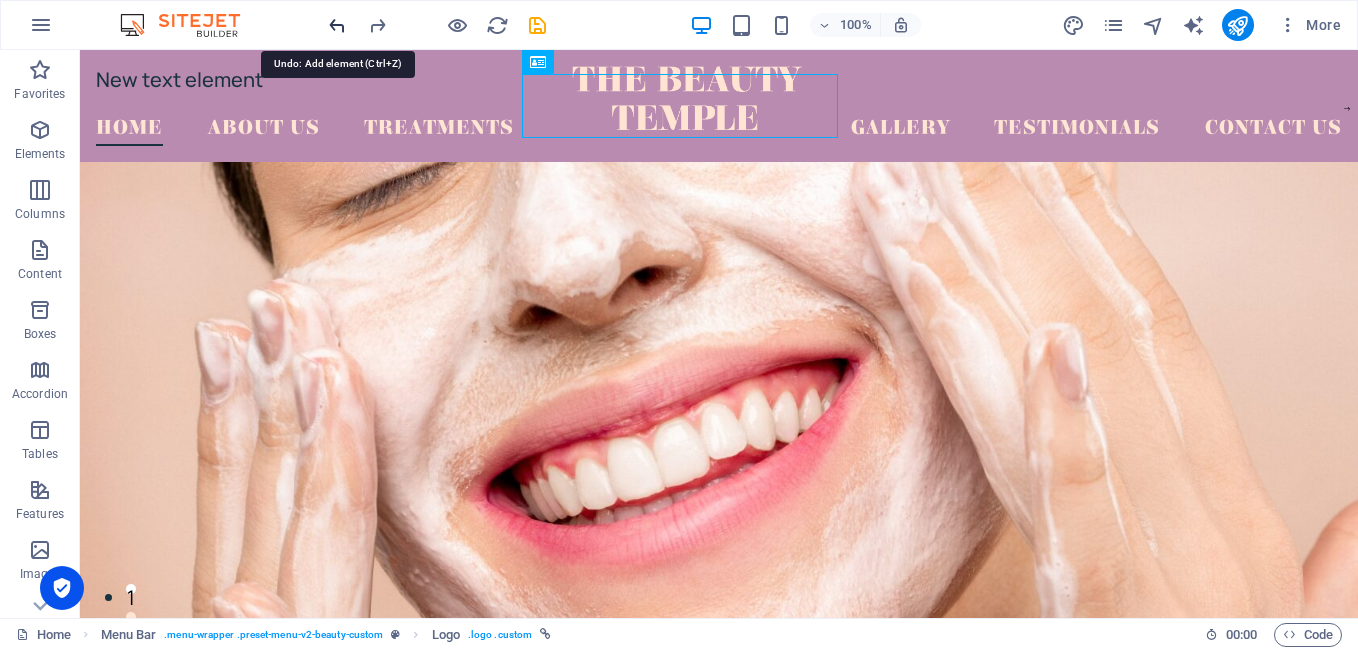 click at bounding box center (337, 25) 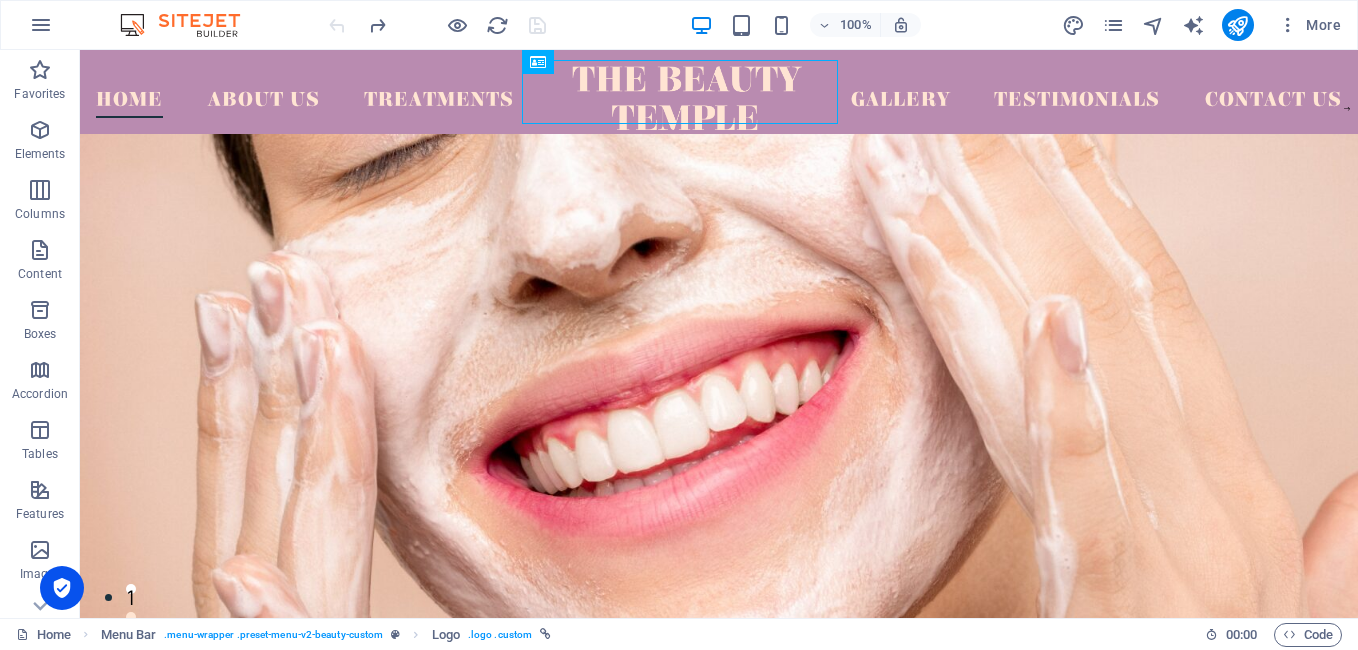 click at bounding box center (437, 25) 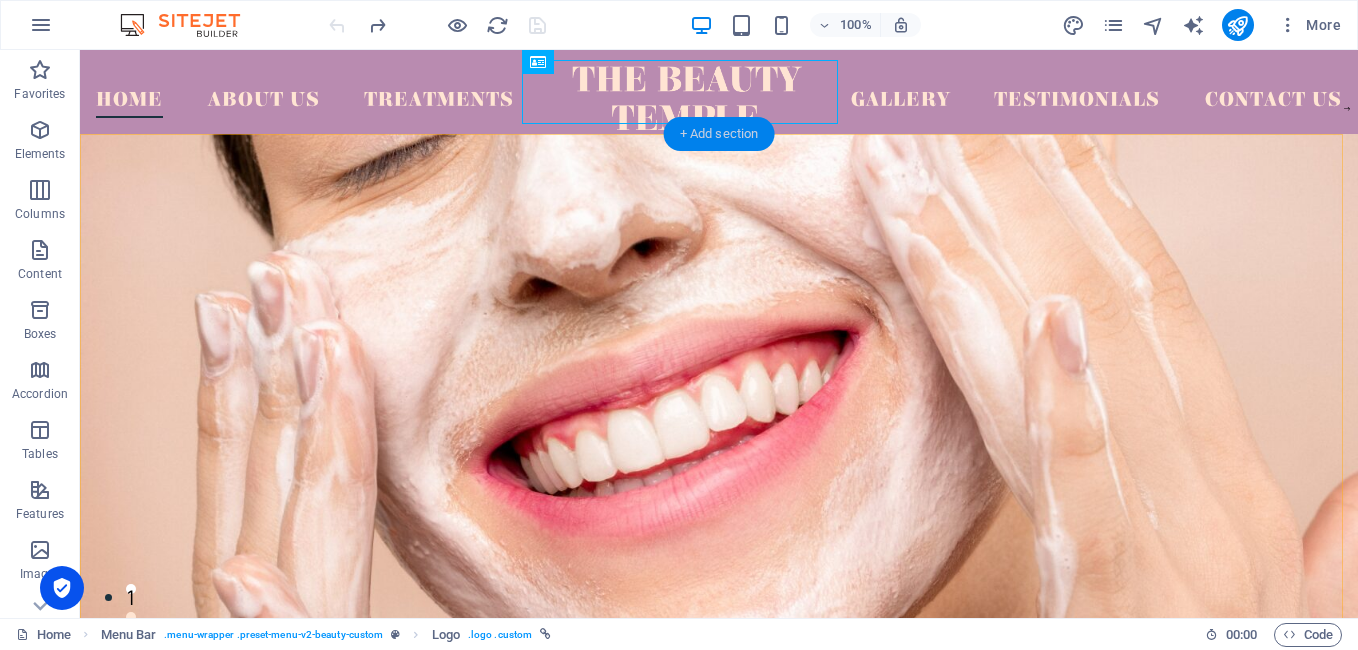 click on "+ Add section" at bounding box center [719, 134] 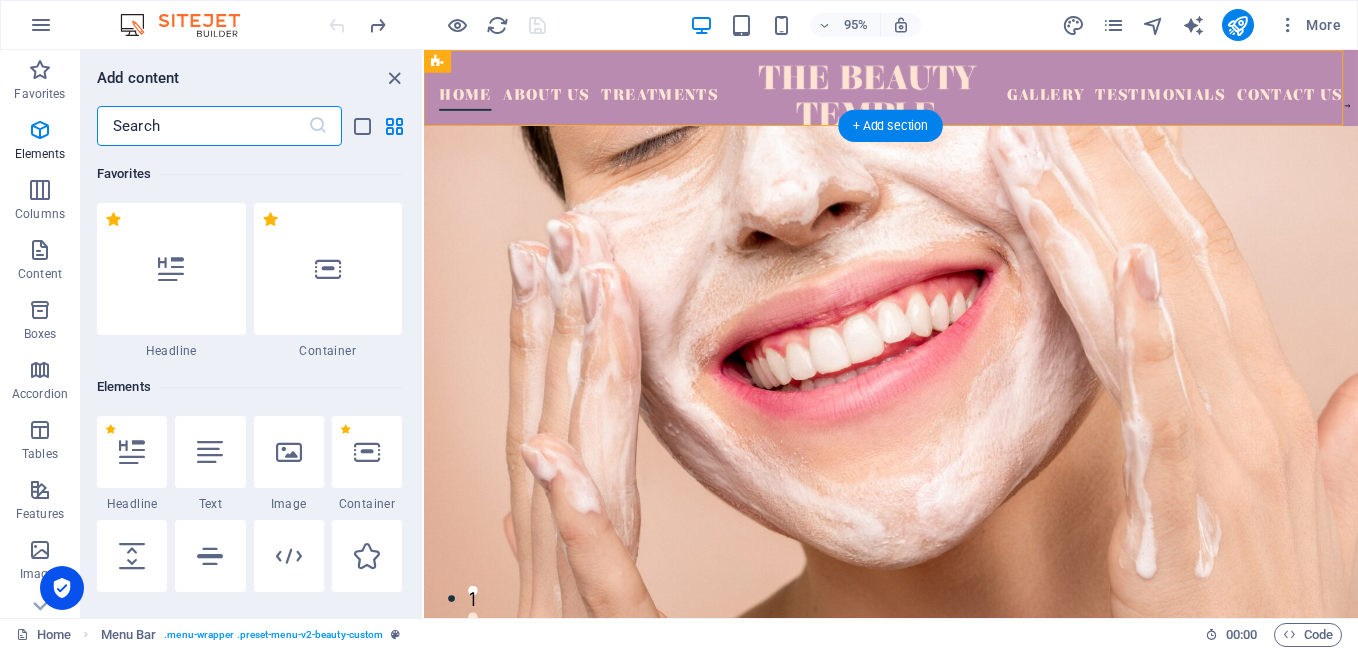 scroll, scrollTop: 3499, scrollLeft: 0, axis: vertical 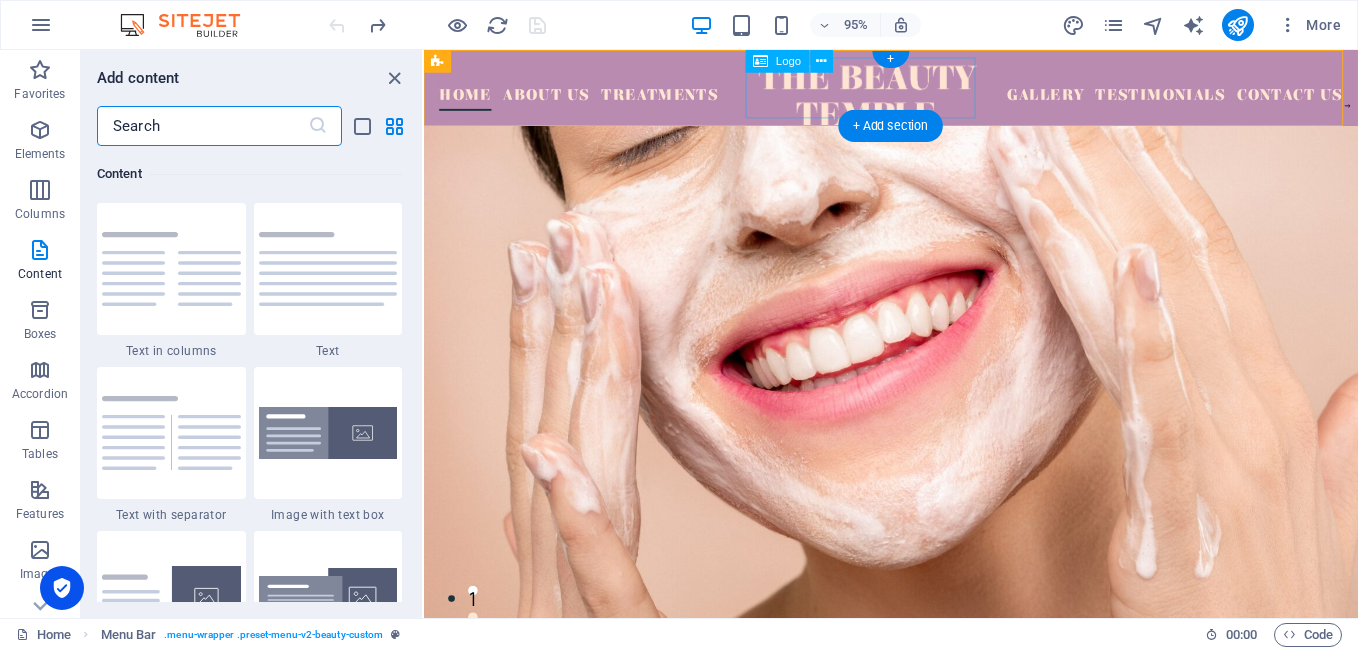click at bounding box center (891, 98) 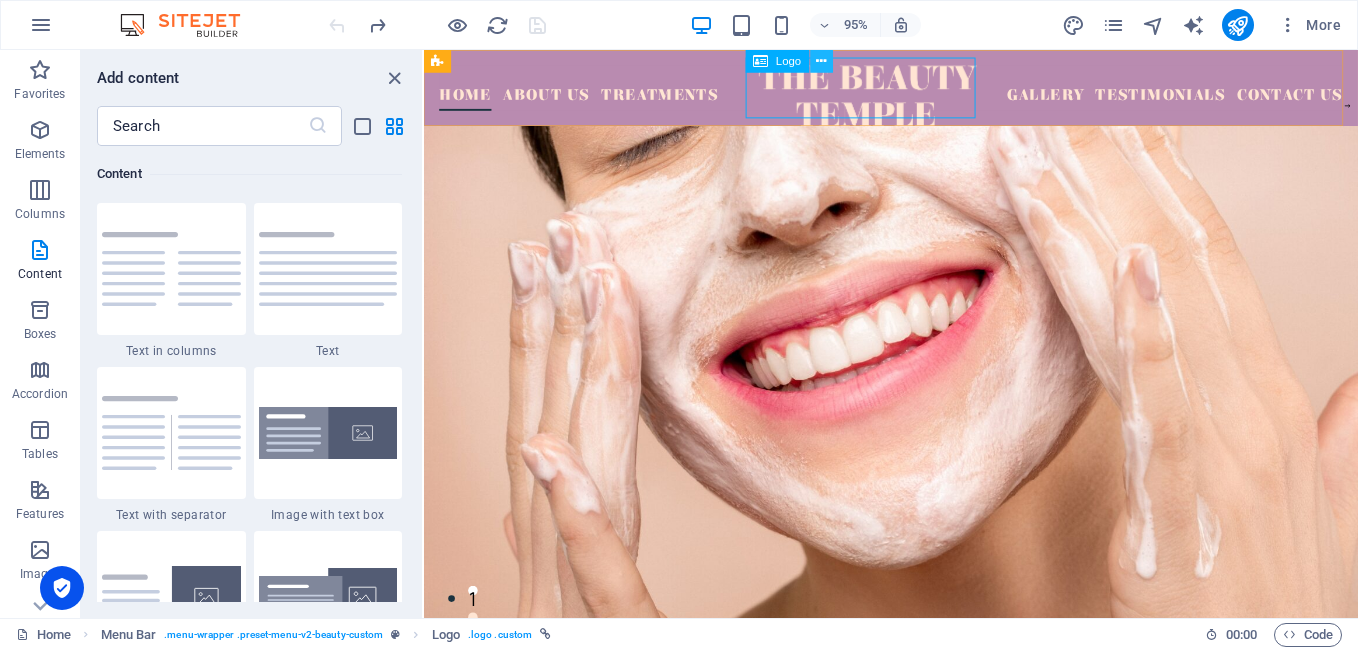 click at bounding box center (821, 61) 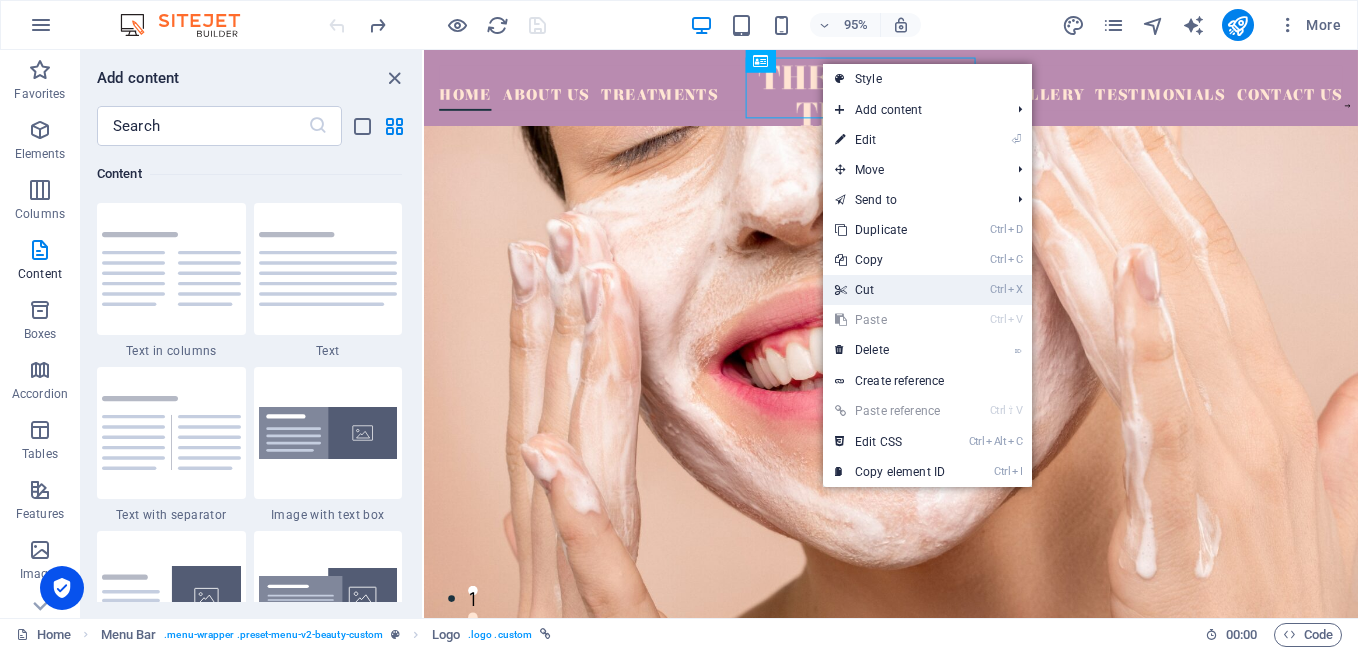 click on "Ctrl X  Cut" at bounding box center (890, 290) 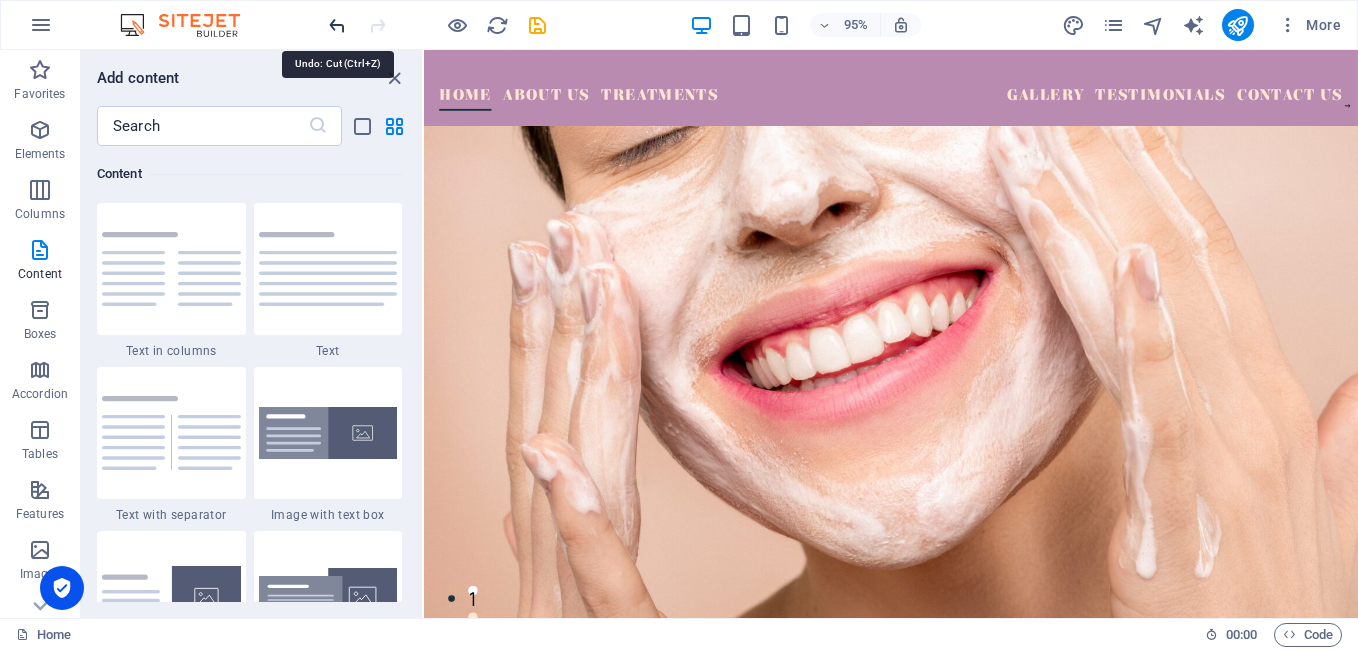click at bounding box center (337, 25) 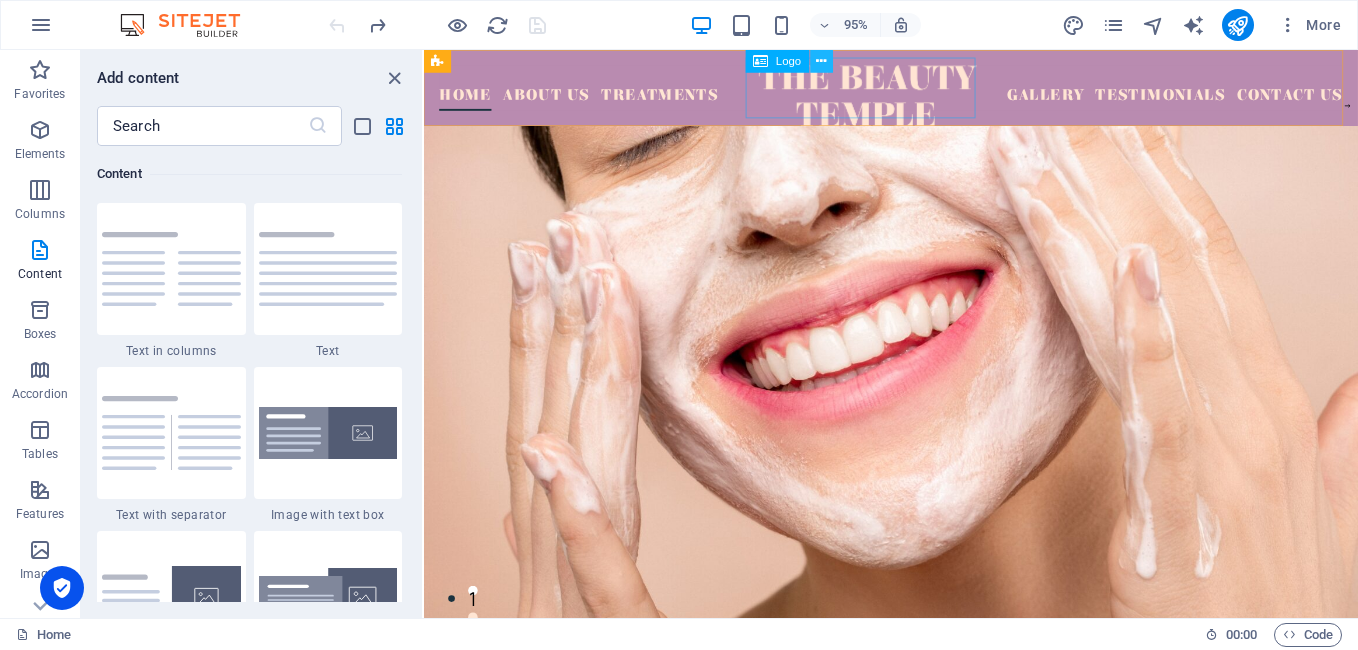 click at bounding box center [821, 61] 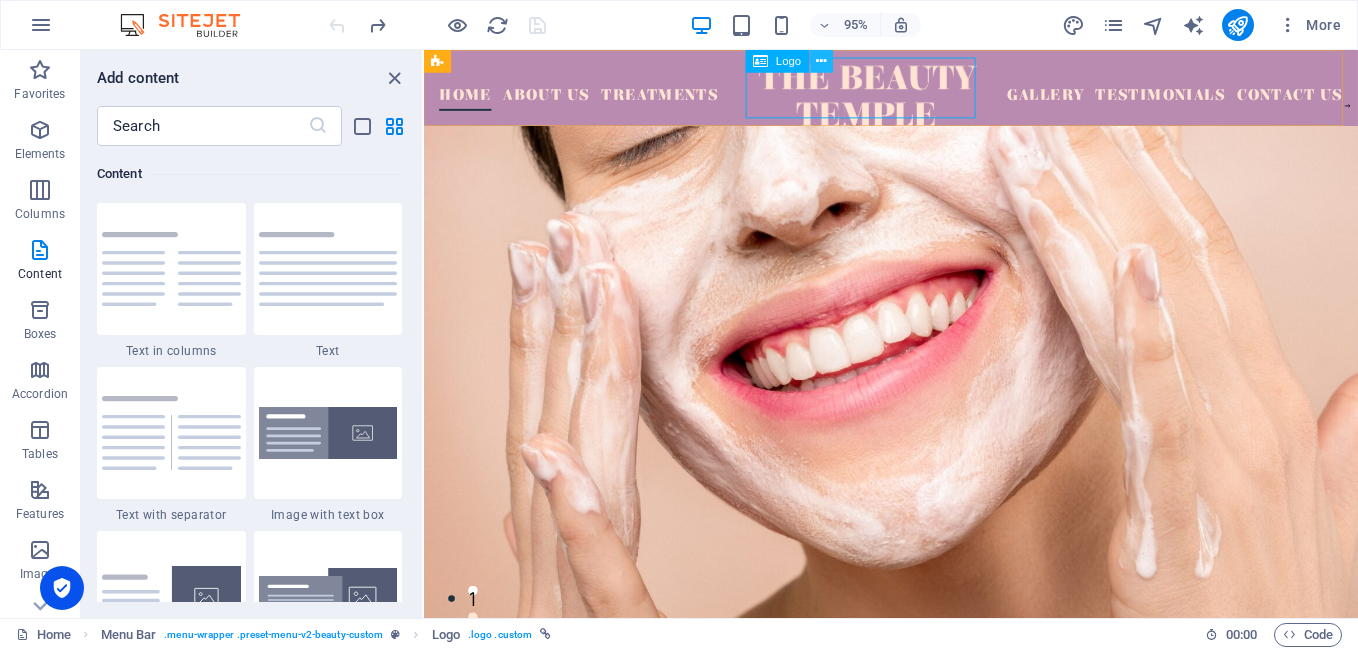 click at bounding box center [821, 61] 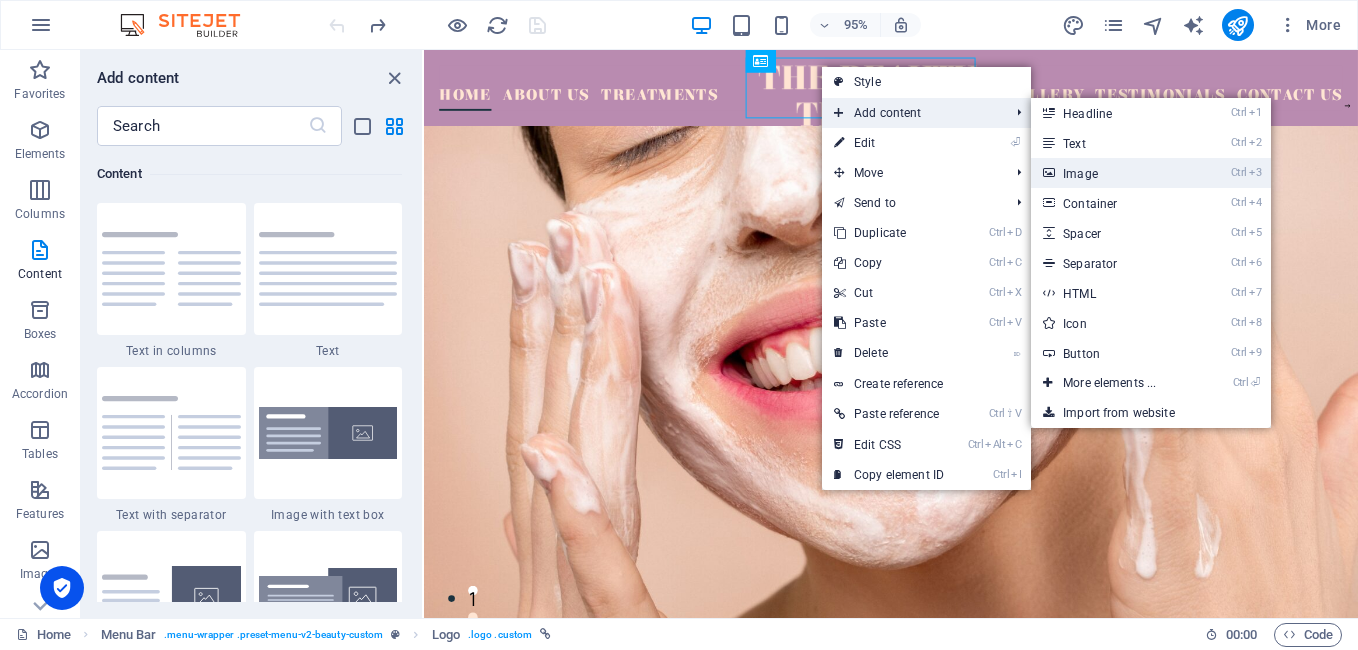 click on "Ctrl 3  Image" at bounding box center [1113, 173] 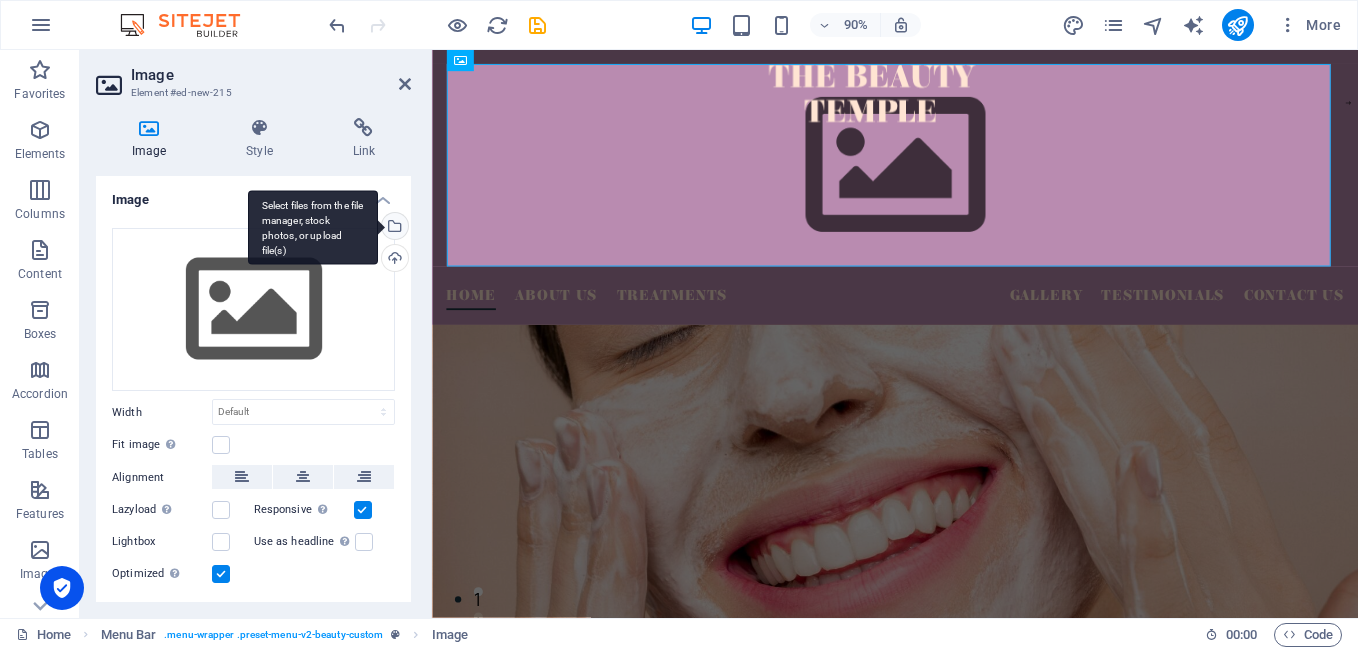 click on "Select files from the file manager, stock photos, or upload file(s)" at bounding box center (393, 228) 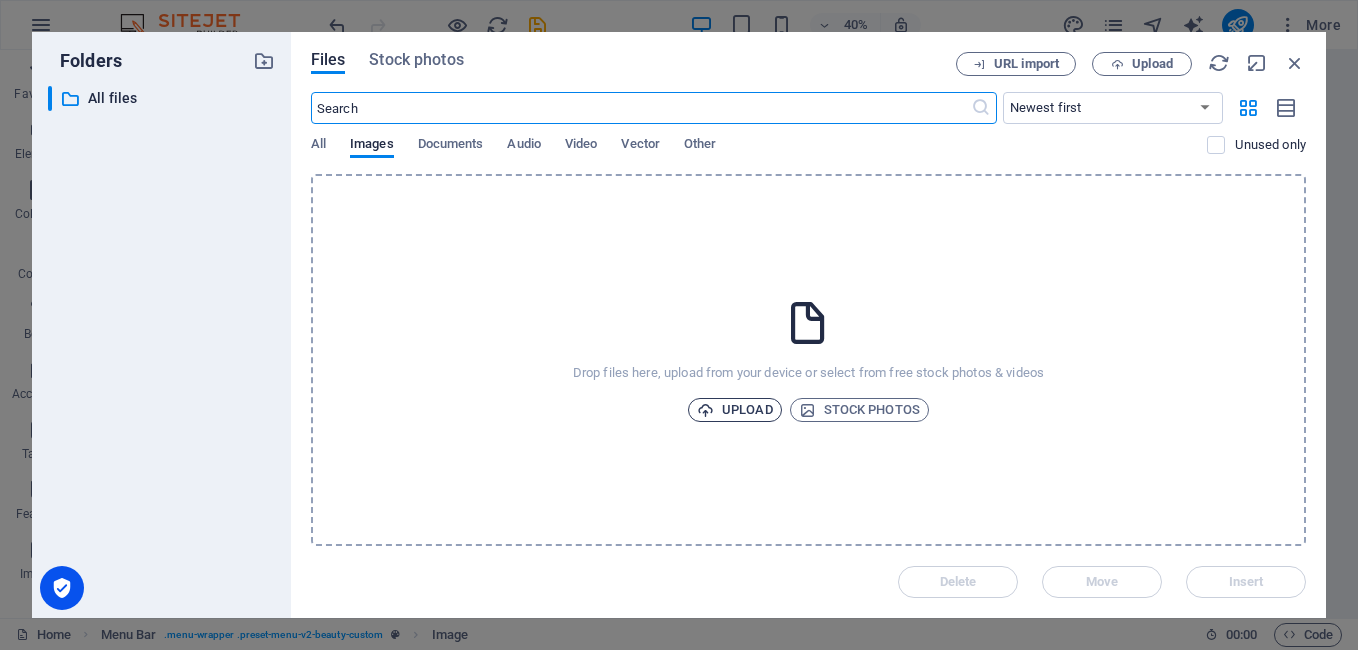 click on "Upload" at bounding box center [735, 410] 